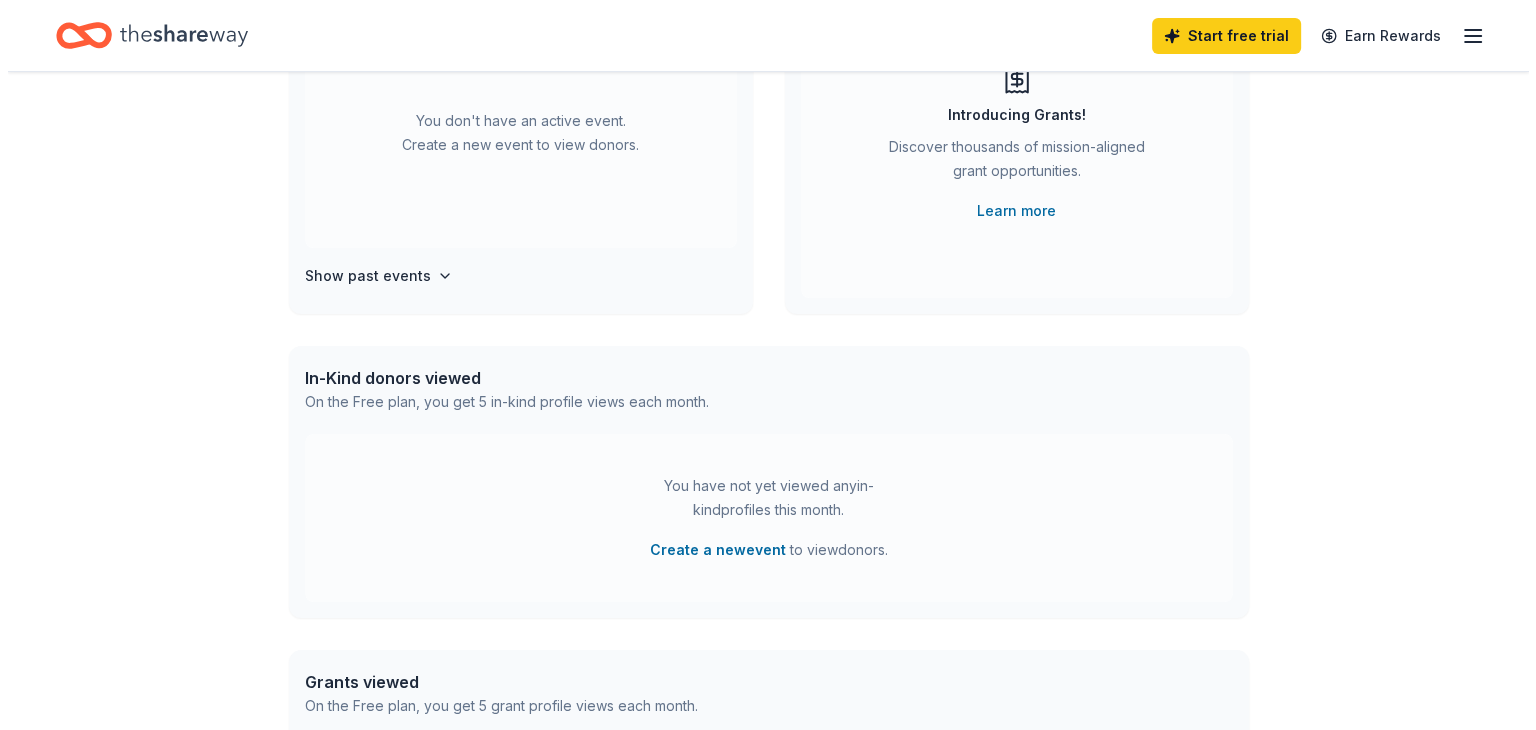 scroll, scrollTop: 0, scrollLeft: 0, axis: both 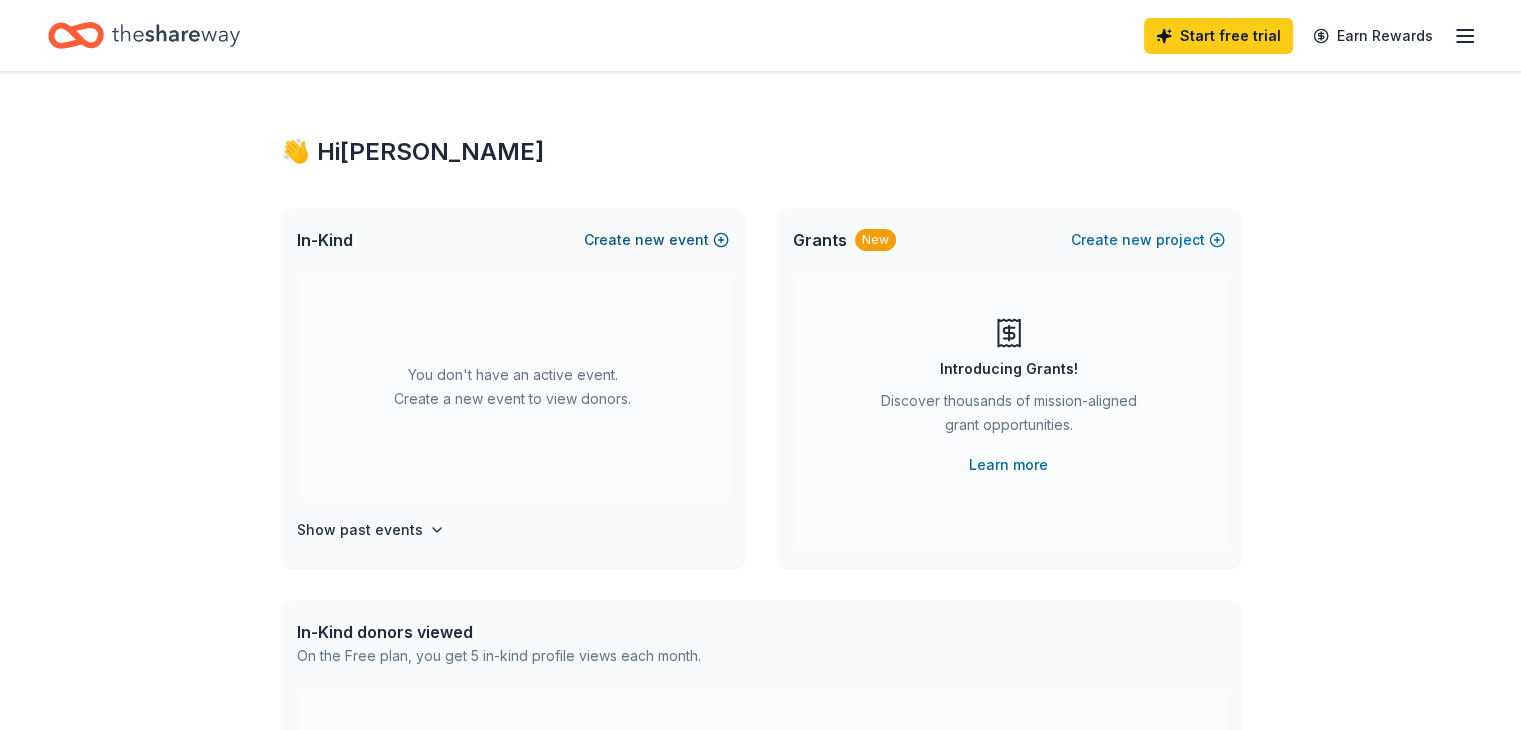 click on "new" at bounding box center (650, 240) 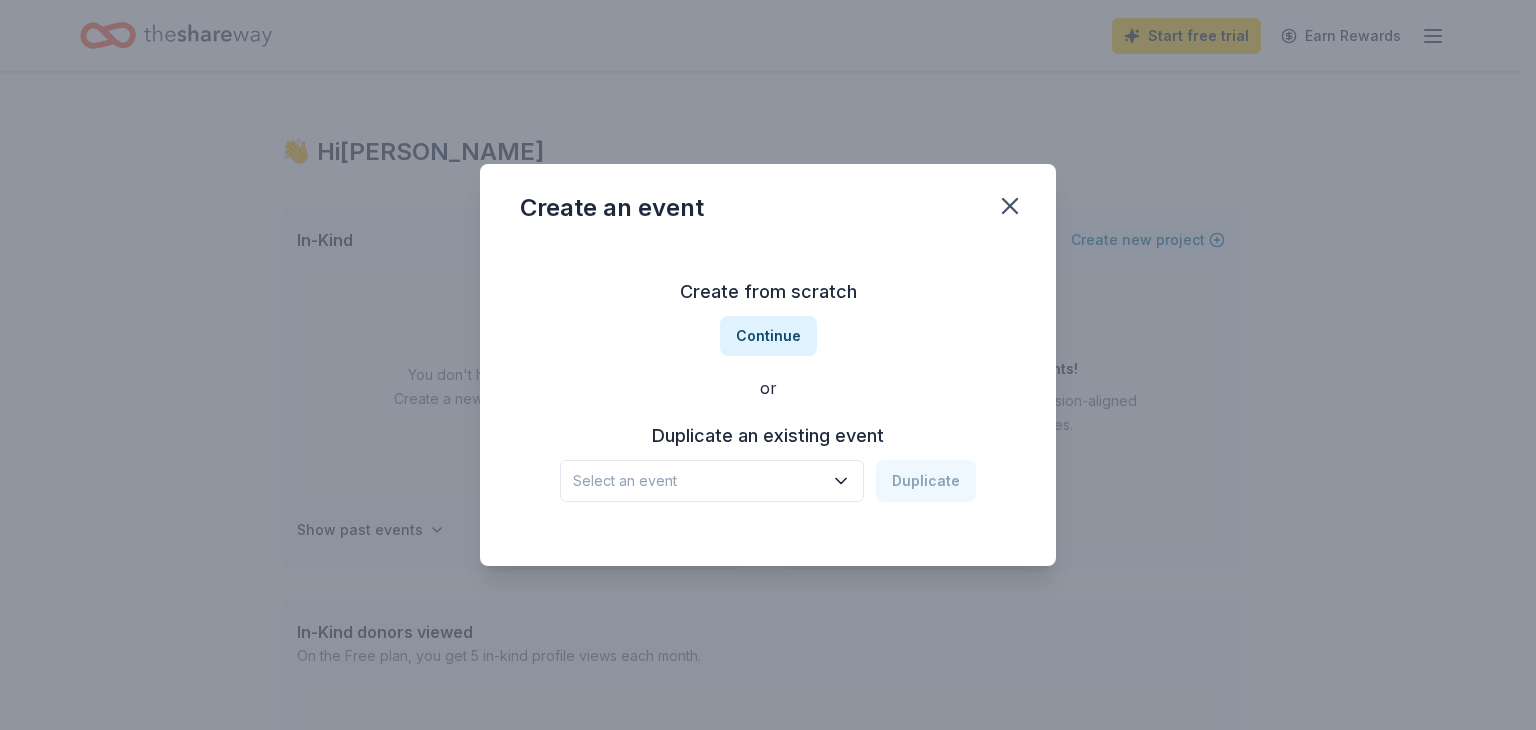 click on "Select an event" at bounding box center [698, 481] 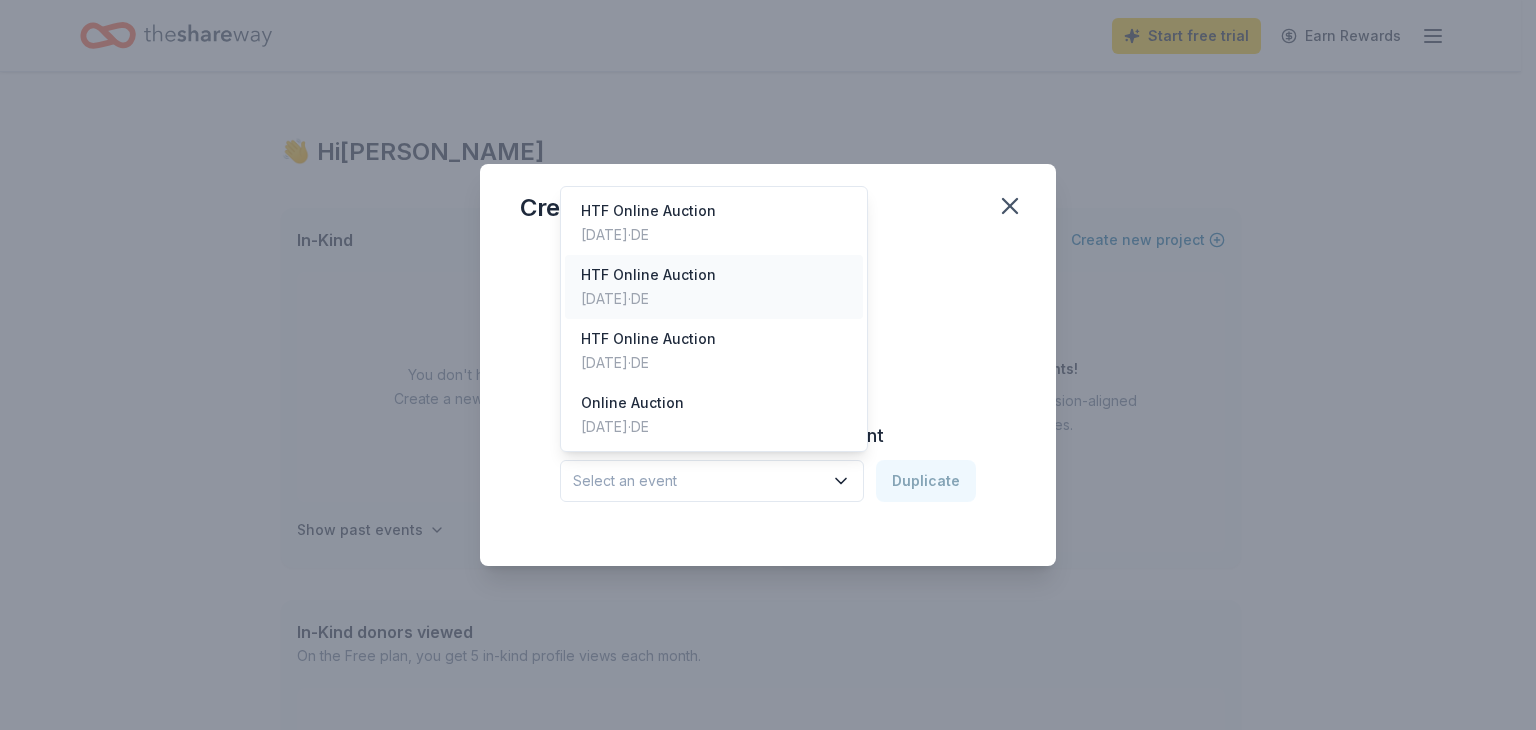 click on "Sep 29, 2024  ·  DE" at bounding box center [648, 299] 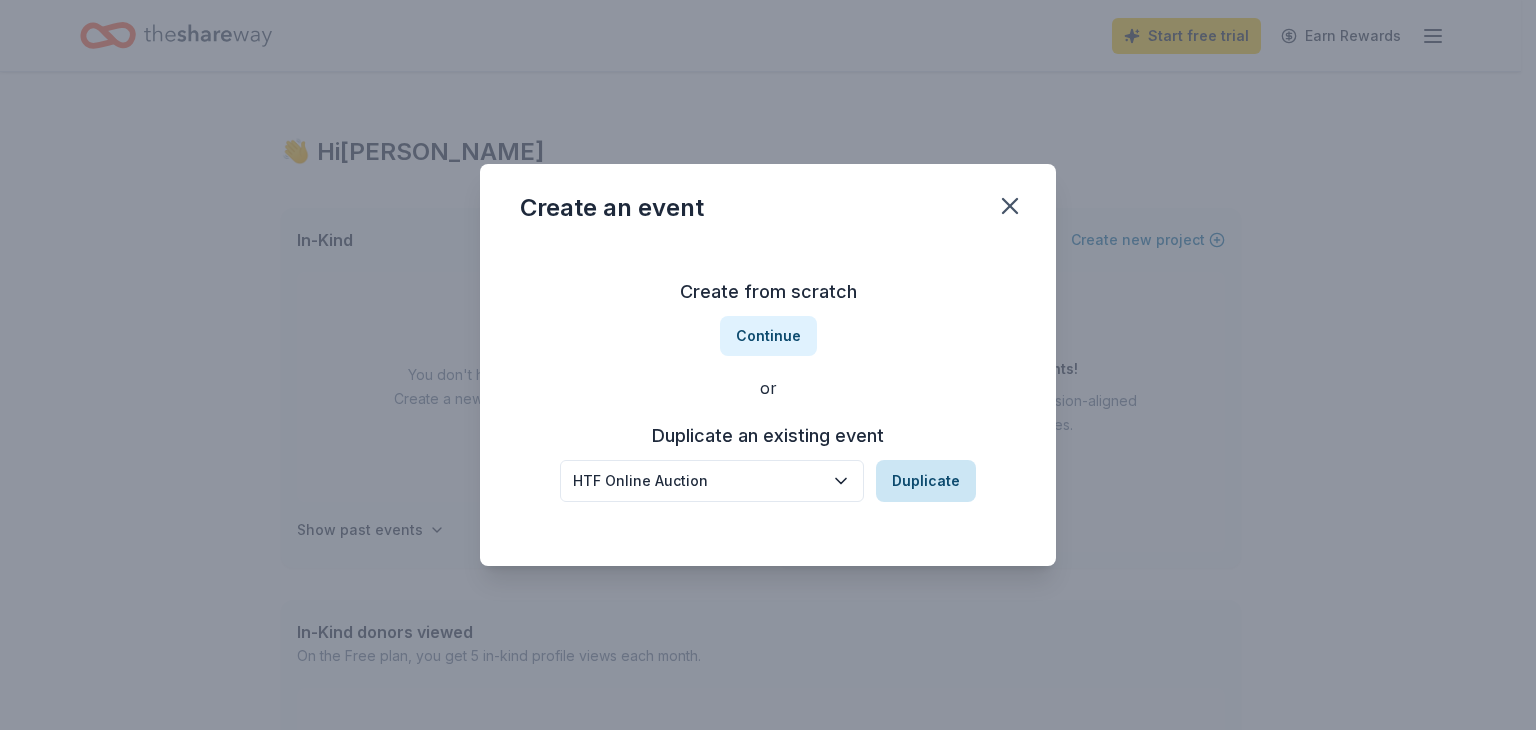 click on "Duplicate" at bounding box center [926, 481] 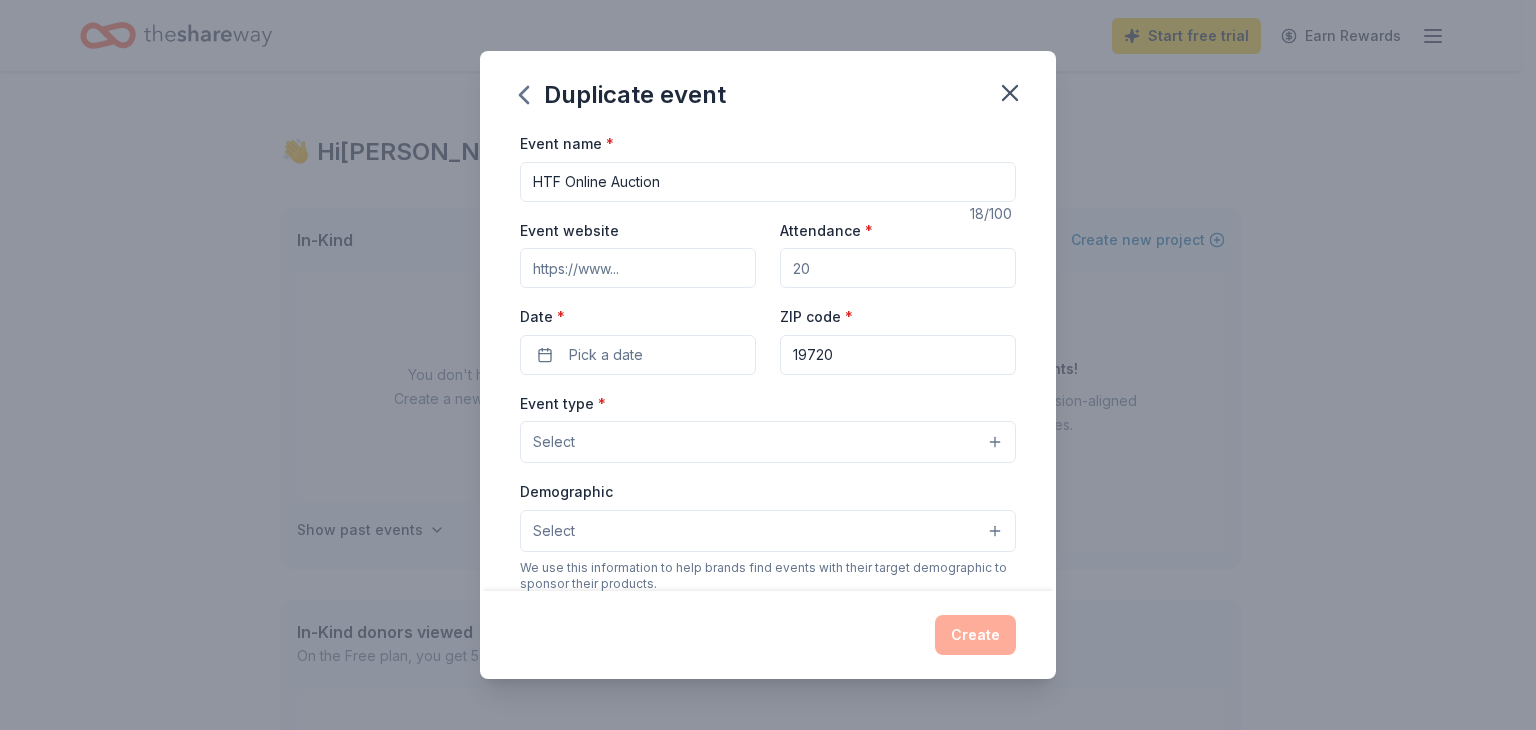 click on "Event website" at bounding box center [638, 268] 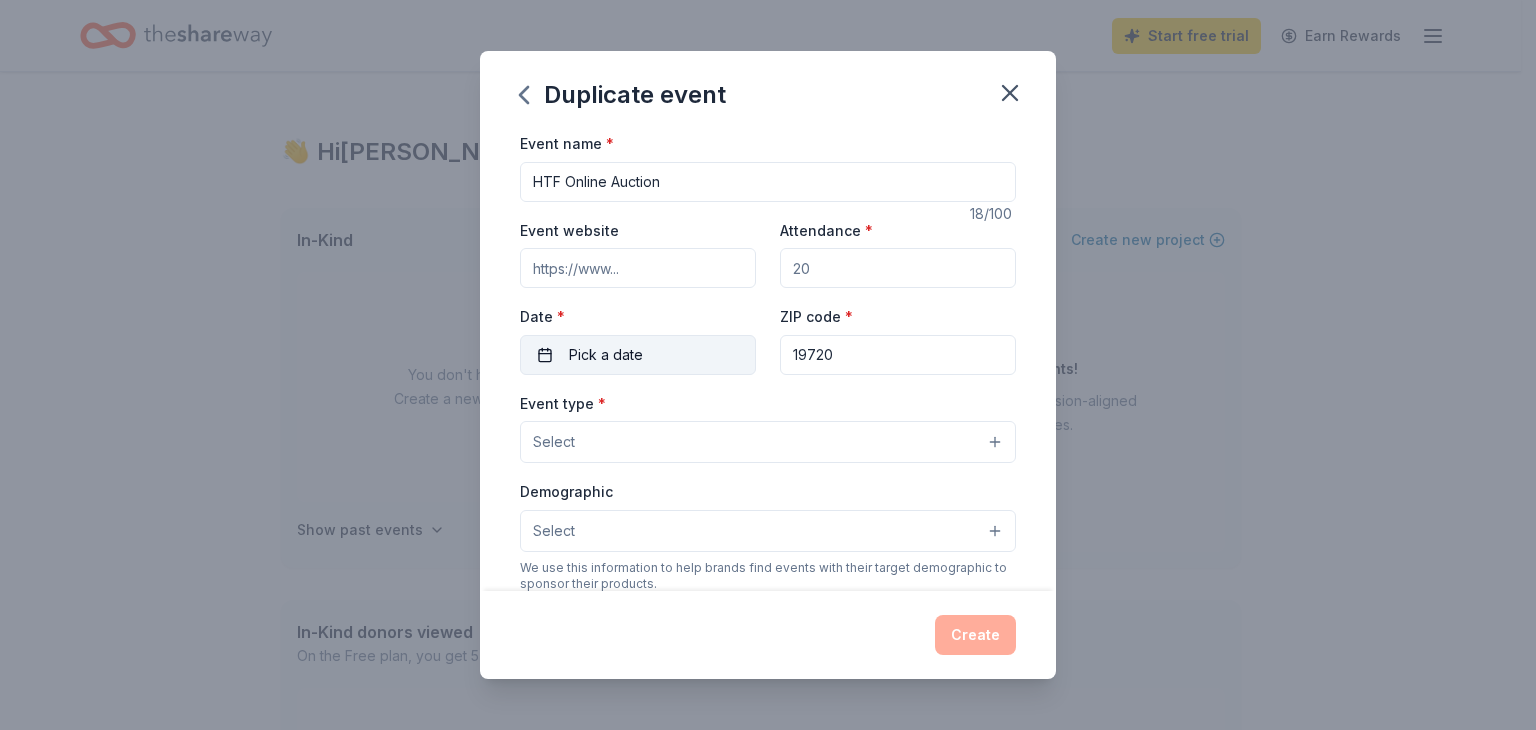 click on "Pick a date" at bounding box center (638, 355) 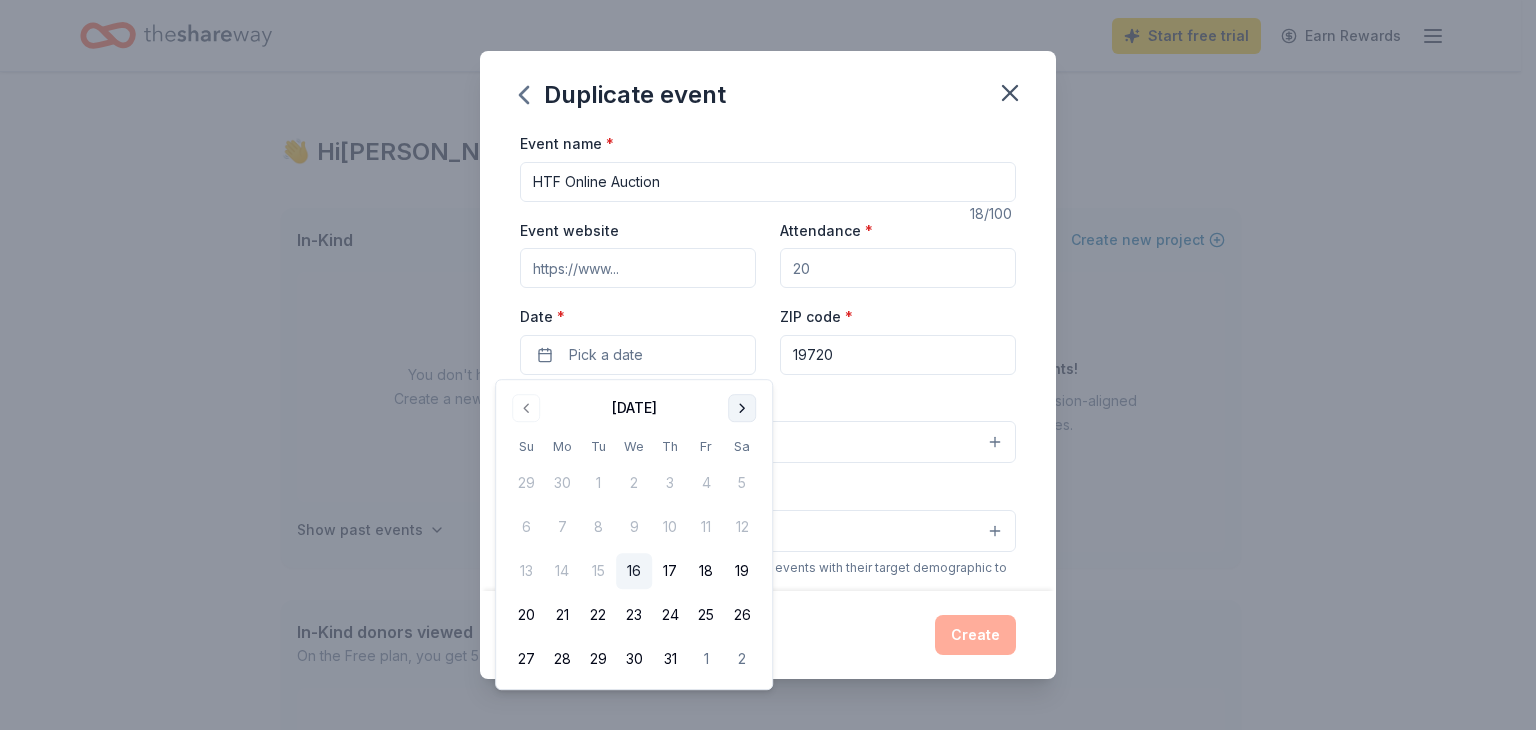 click at bounding box center (742, 408) 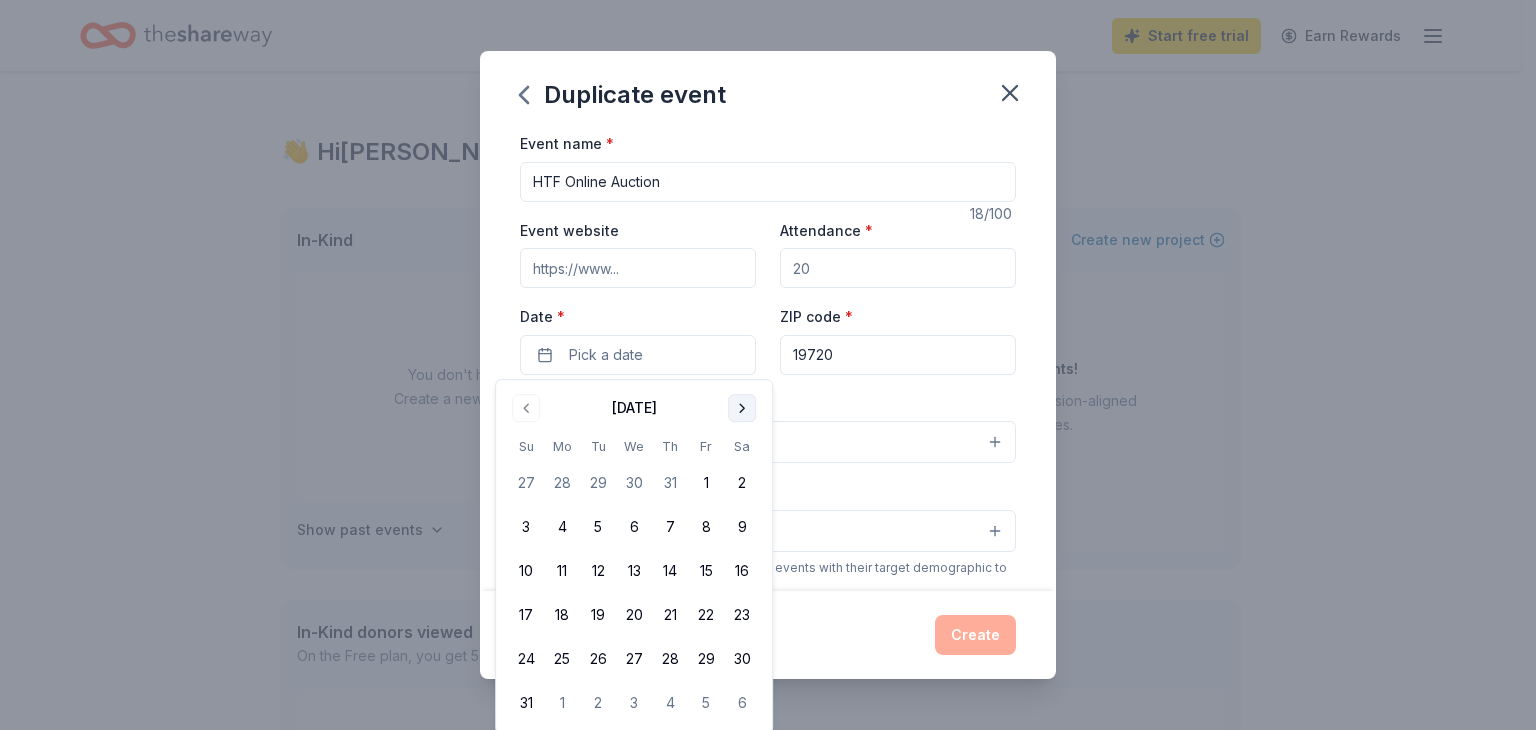 click at bounding box center [742, 408] 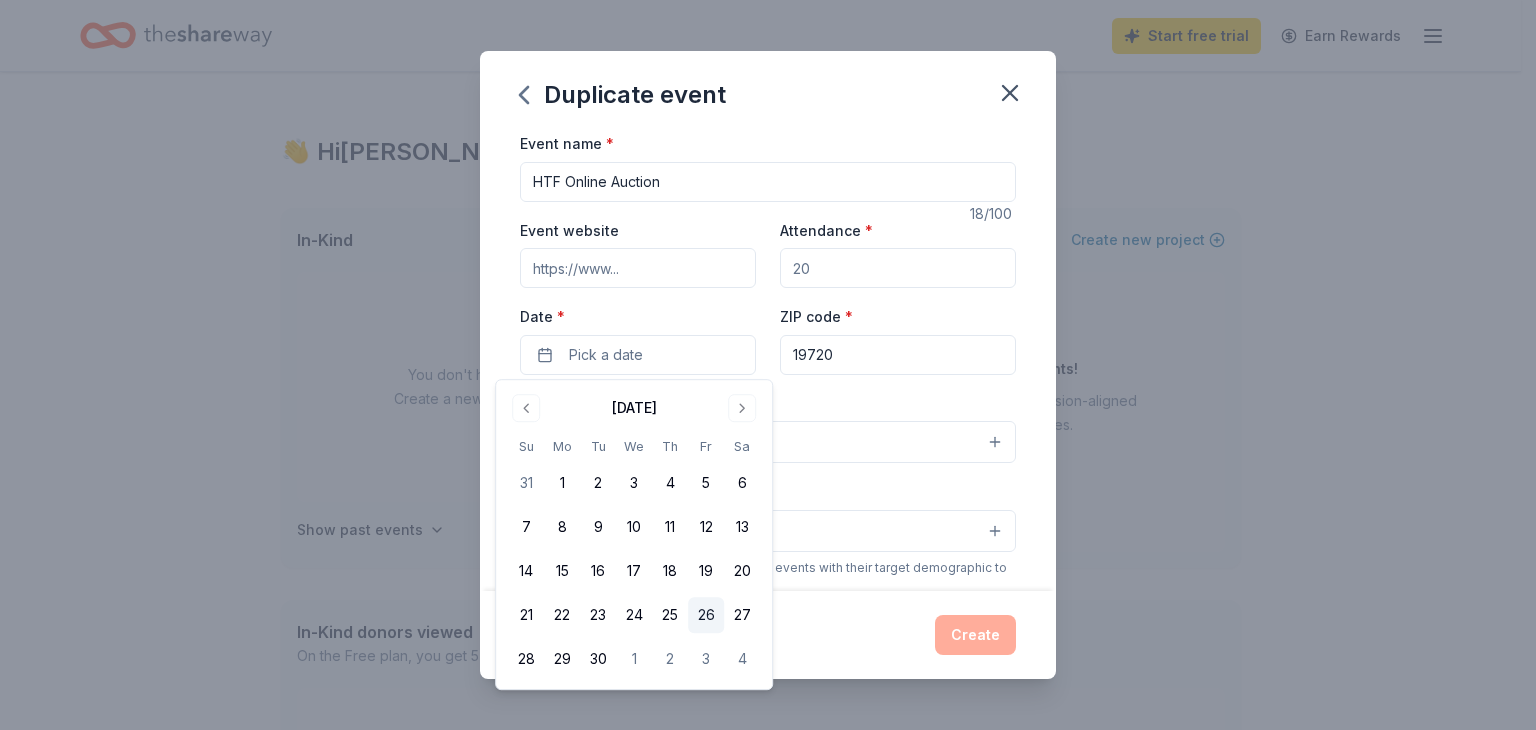 click on "26" at bounding box center [706, 615] 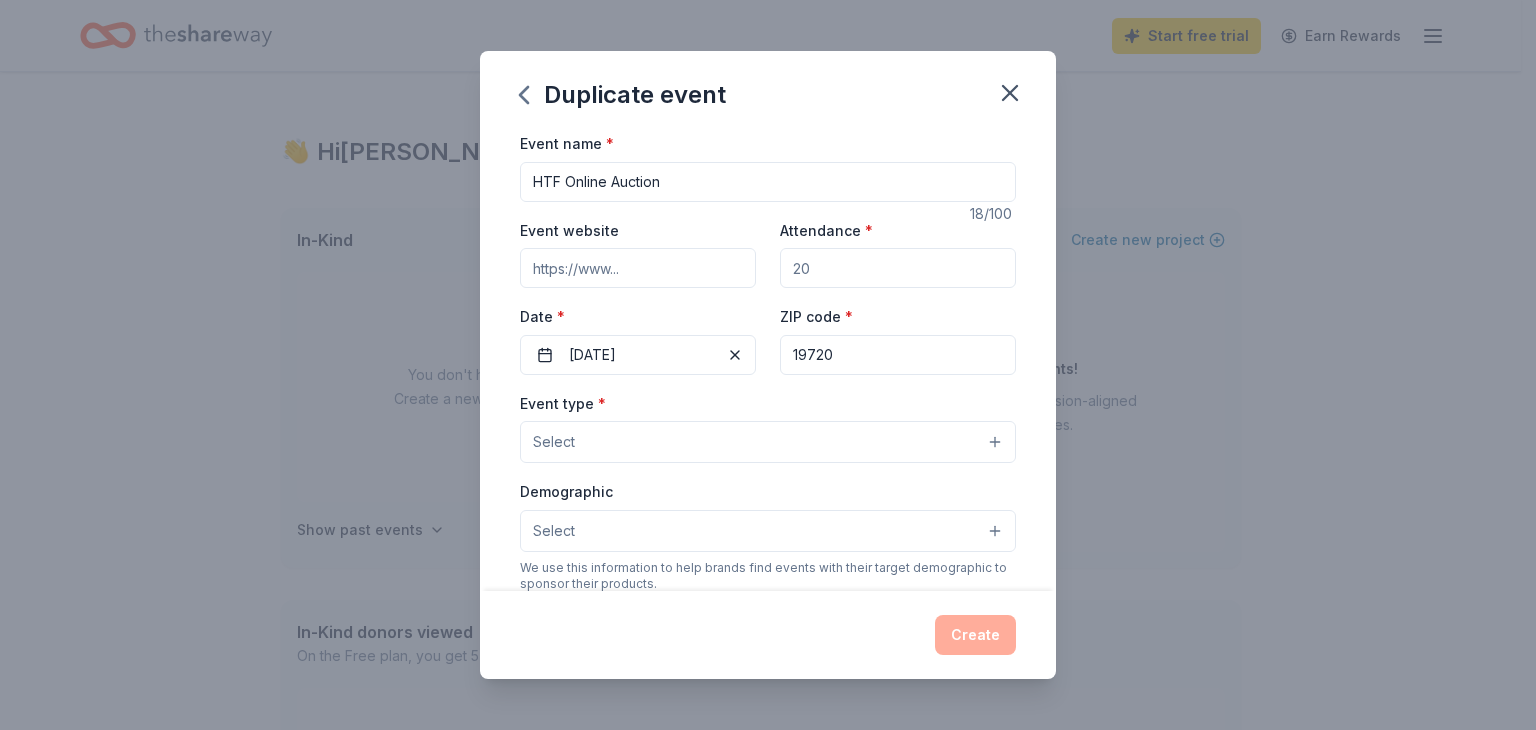 drag, startPoint x: 854, startPoint y: 265, endPoint x: 779, endPoint y: 269, distance: 75.10659 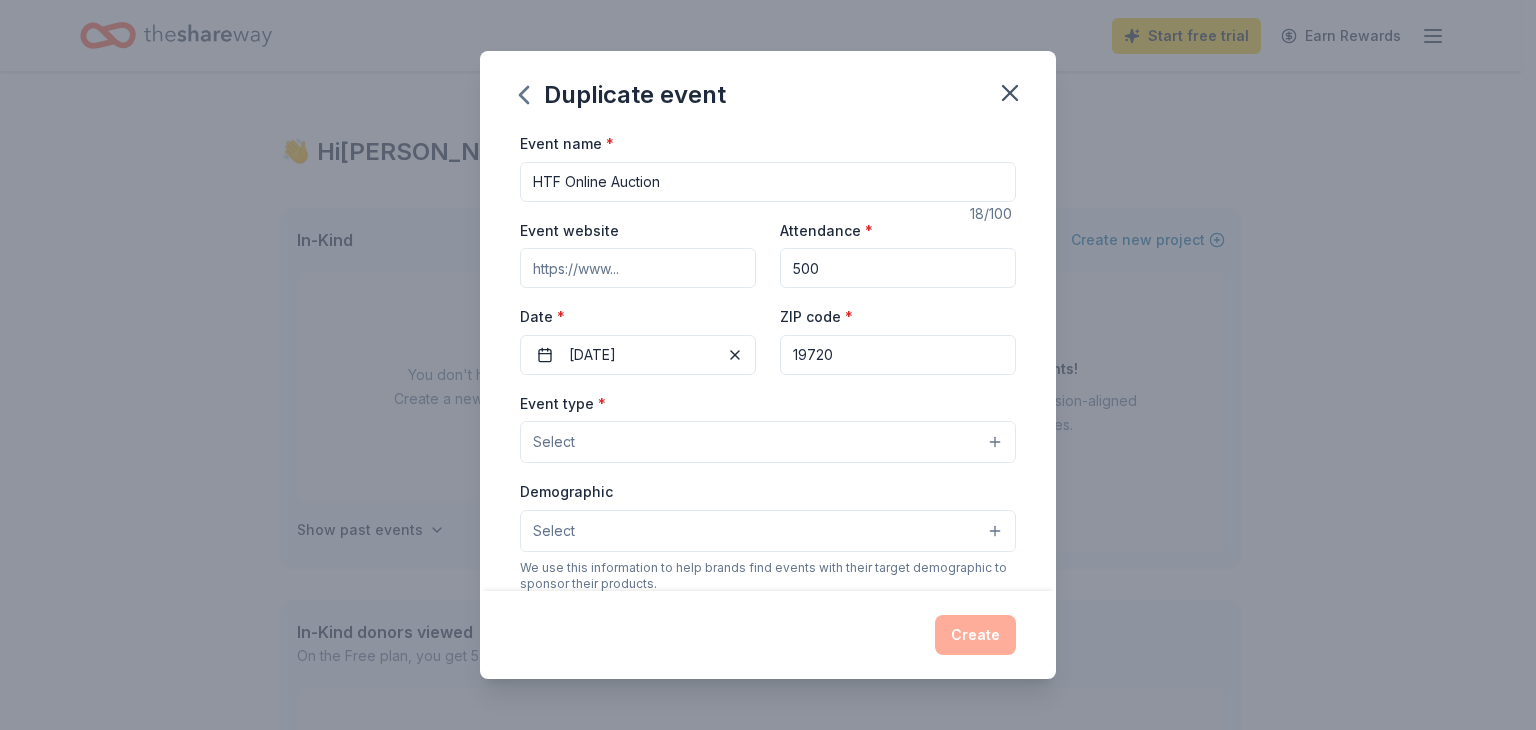 type on "500" 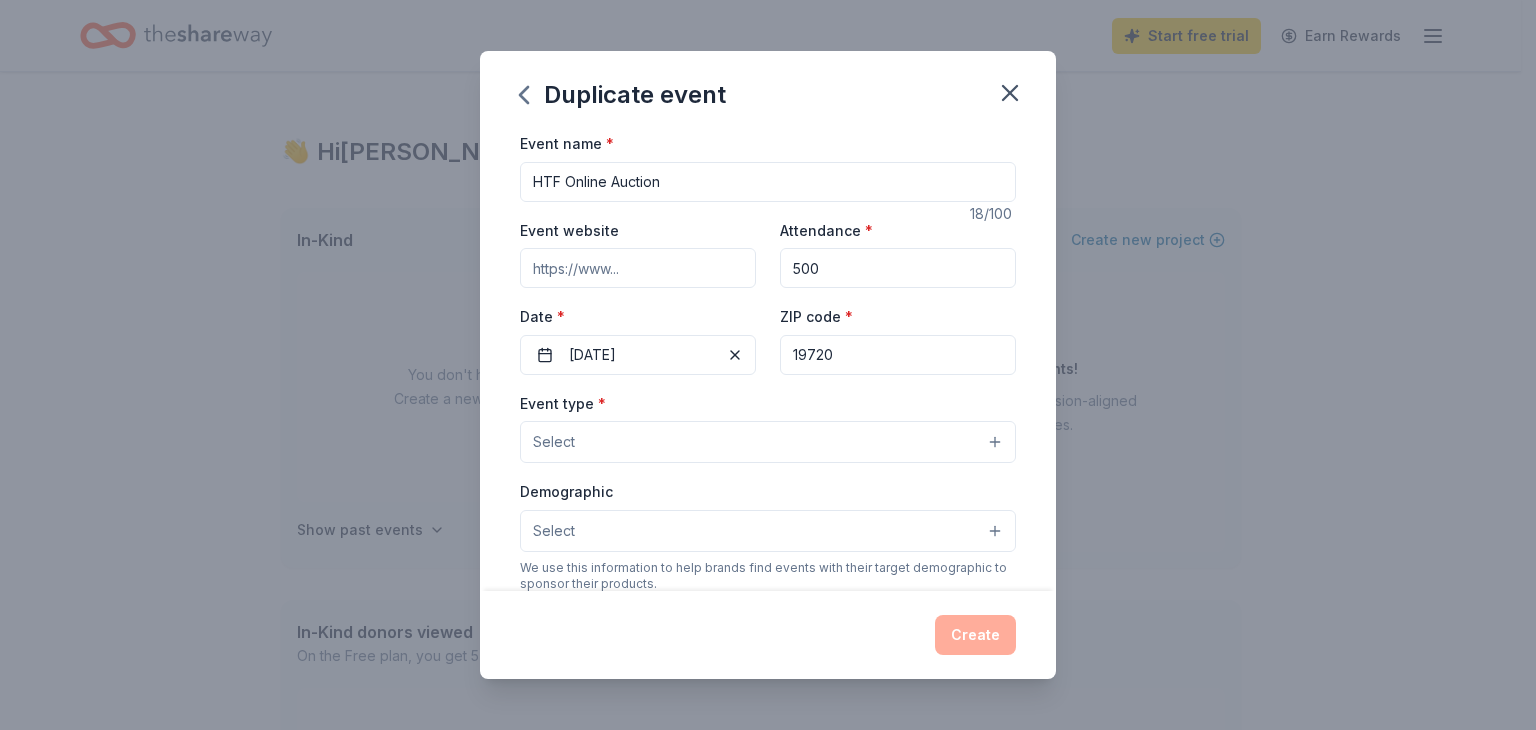 click on "Select" at bounding box center [768, 442] 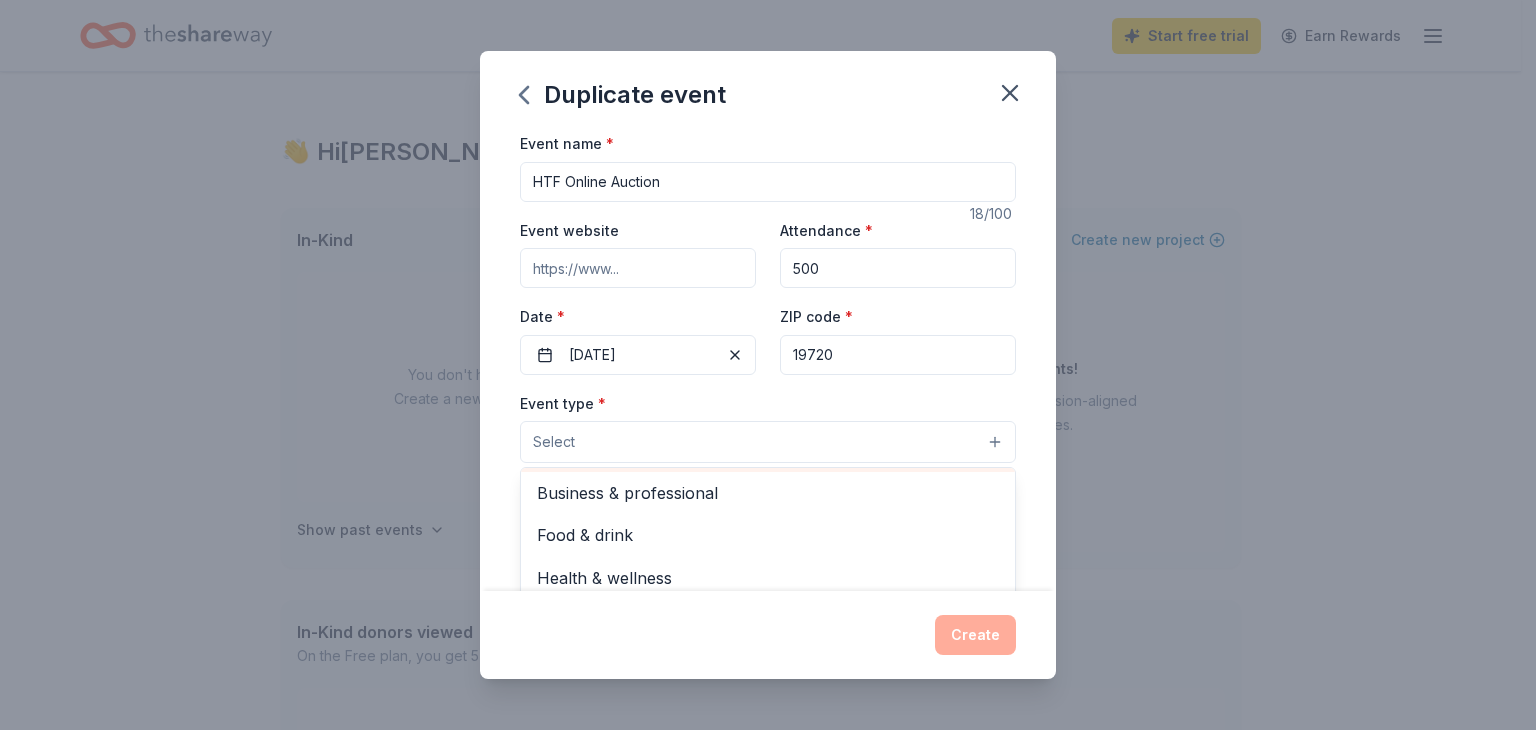 scroll, scrollTop: 66, scrollLeft: 0, axis: vertical 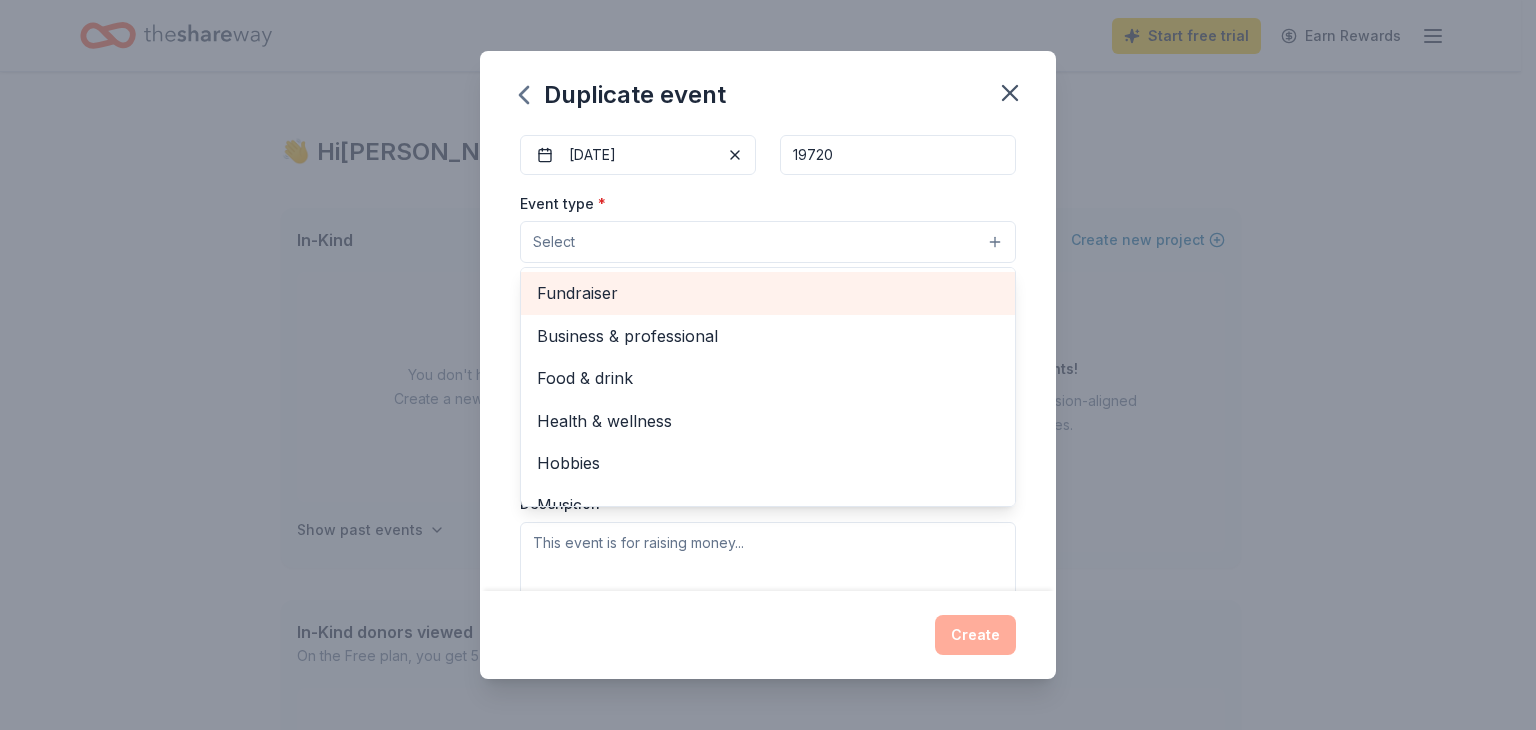 click on "Fundraiser" at bounding box center [768, 293] 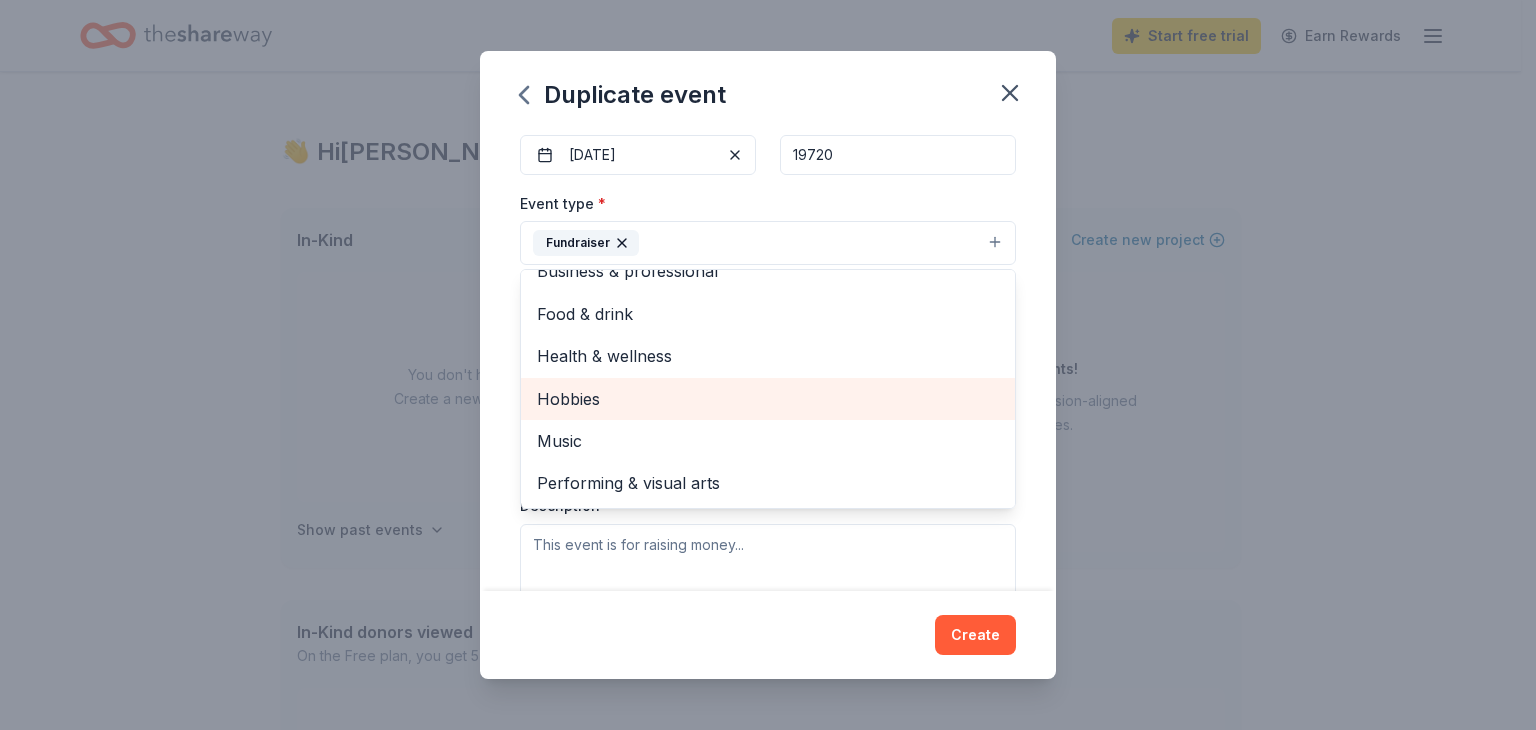 scroll, scrollTop: 0, scrollLeft: 0, axis: both 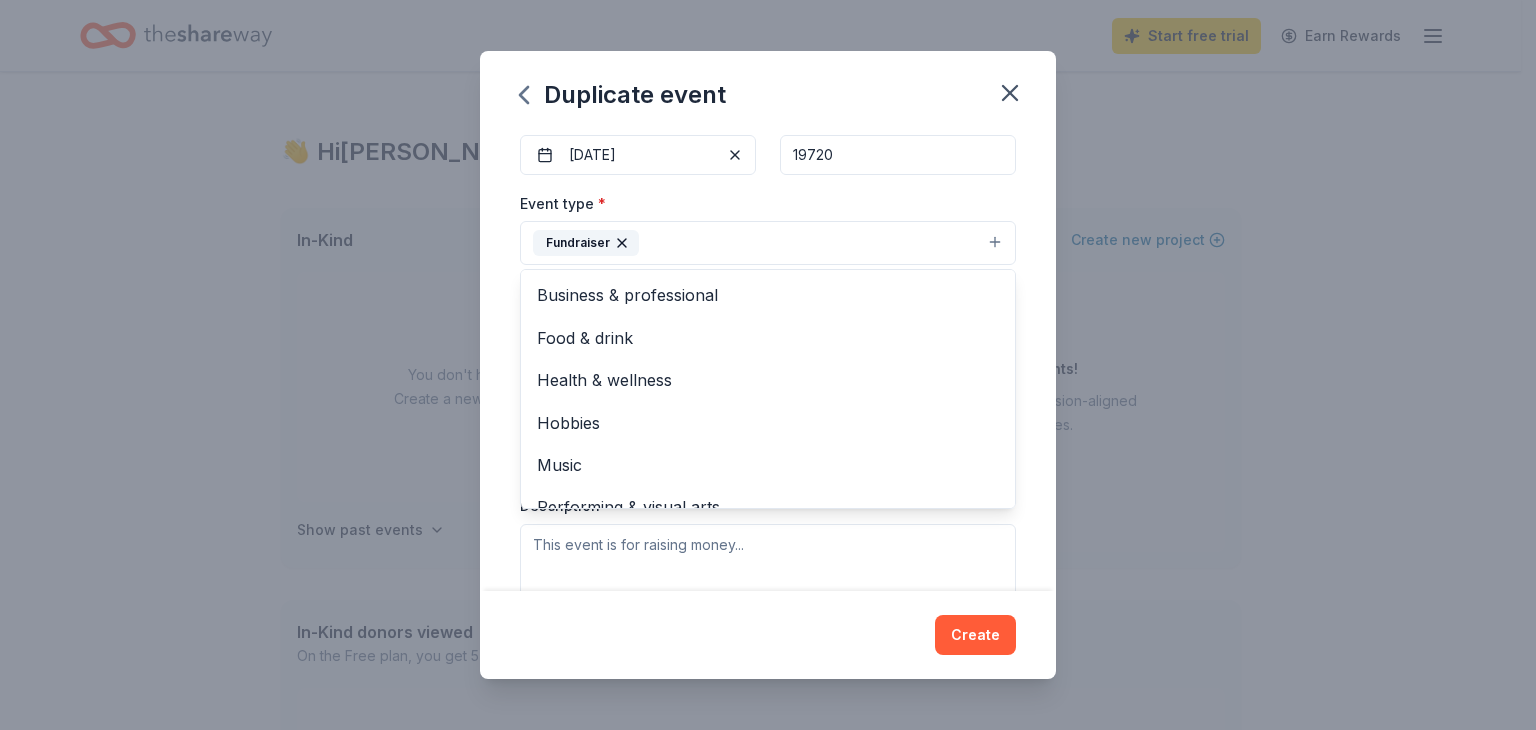 click on "Event name * HTF Online Auction 18 /100 Event website Attendance * 500 Date * 09/26/2025 ZIP code * 19720 Event type * Fundraiser Business & professional Food & drink Health & wellness Hobbies Music Performing & visual arts Demographic Select We use this information to help brands find events with their target demographic to sponsor their products. Mailing address Apt/unit Description What are you looking for? * Auction & raffle Meals Snacks Desserts Alcohol Beverages Send me reminders Email me reminders of donor application deadlines Recurring event Copy donors Saved Applied Approved Received Declined Not interested All copied donors will be given "saved" status in your new event. Companies that are no longer donating will not be copied." at bounding box center (768, 361) 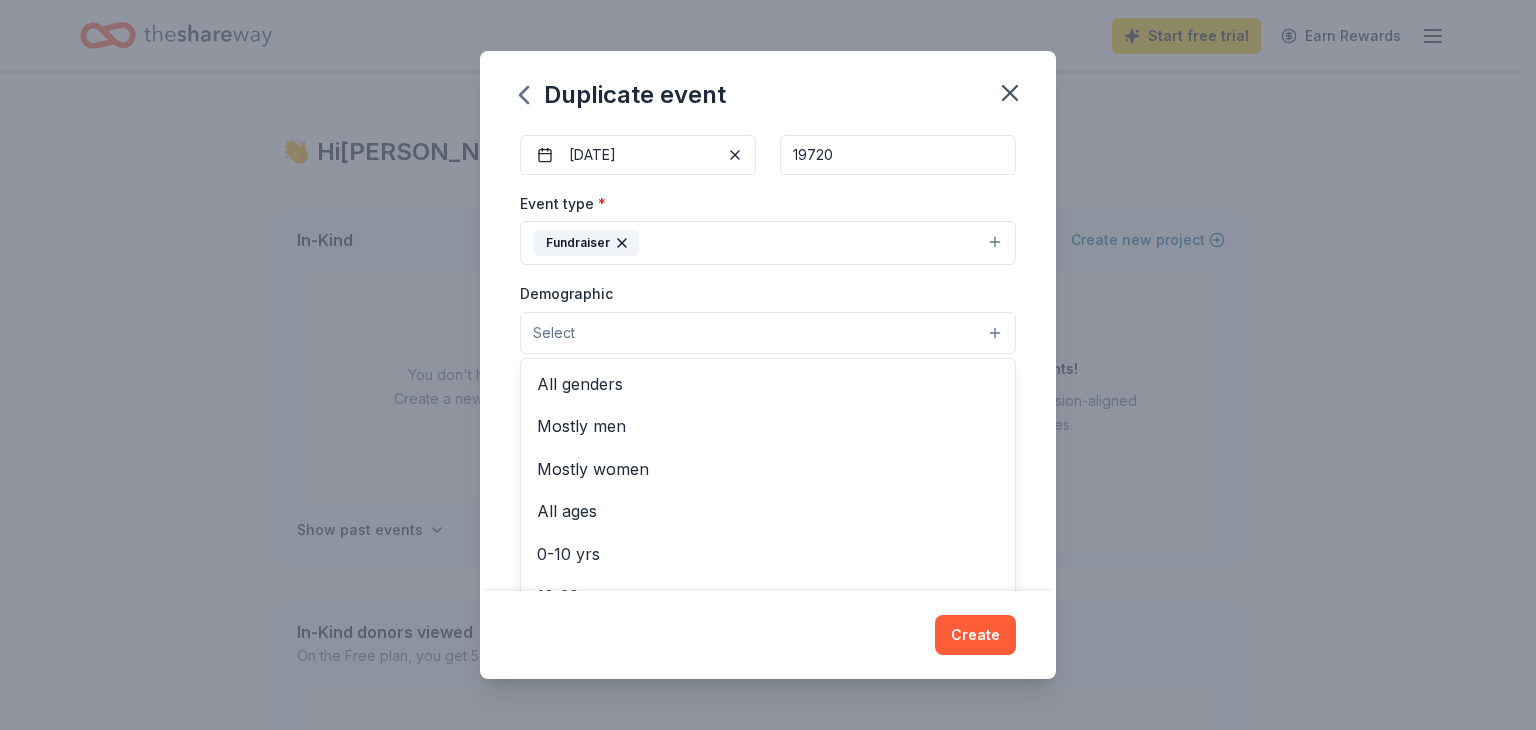 click on "Select" at bounding box center [768, 333] 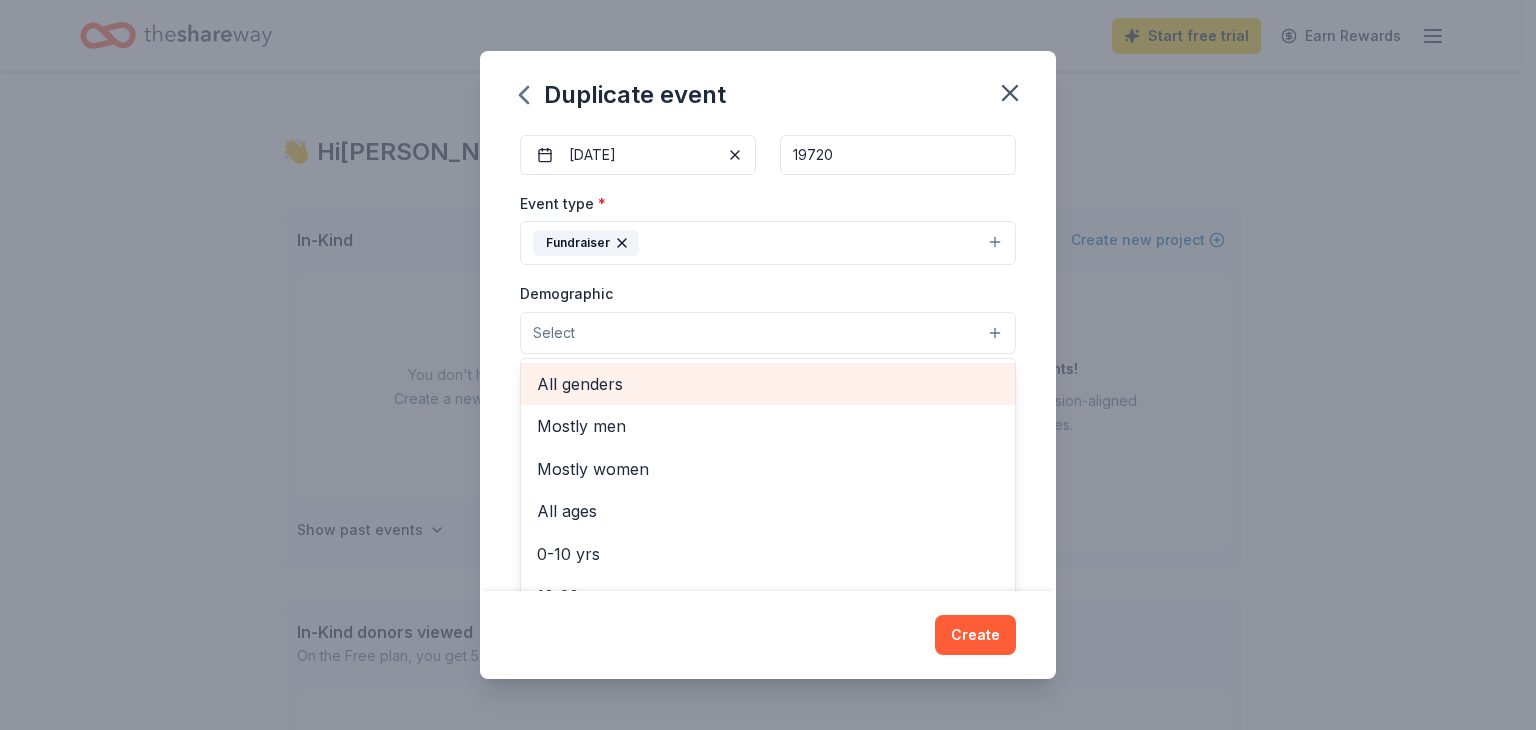 click on "All genders" at bounding box center [768, 384] 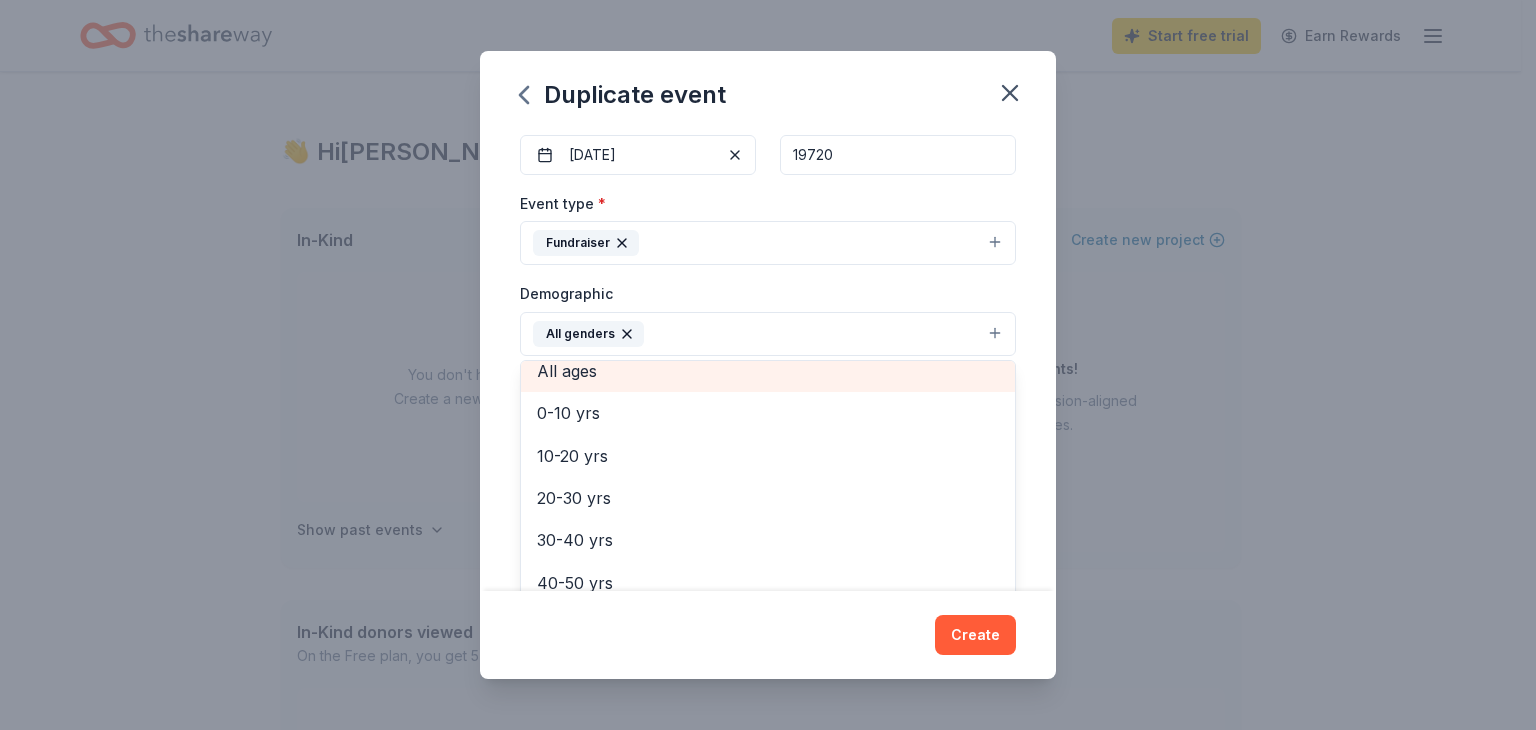 scroll, scrollTop: 46, scrollLeft: 0, axis: vertical 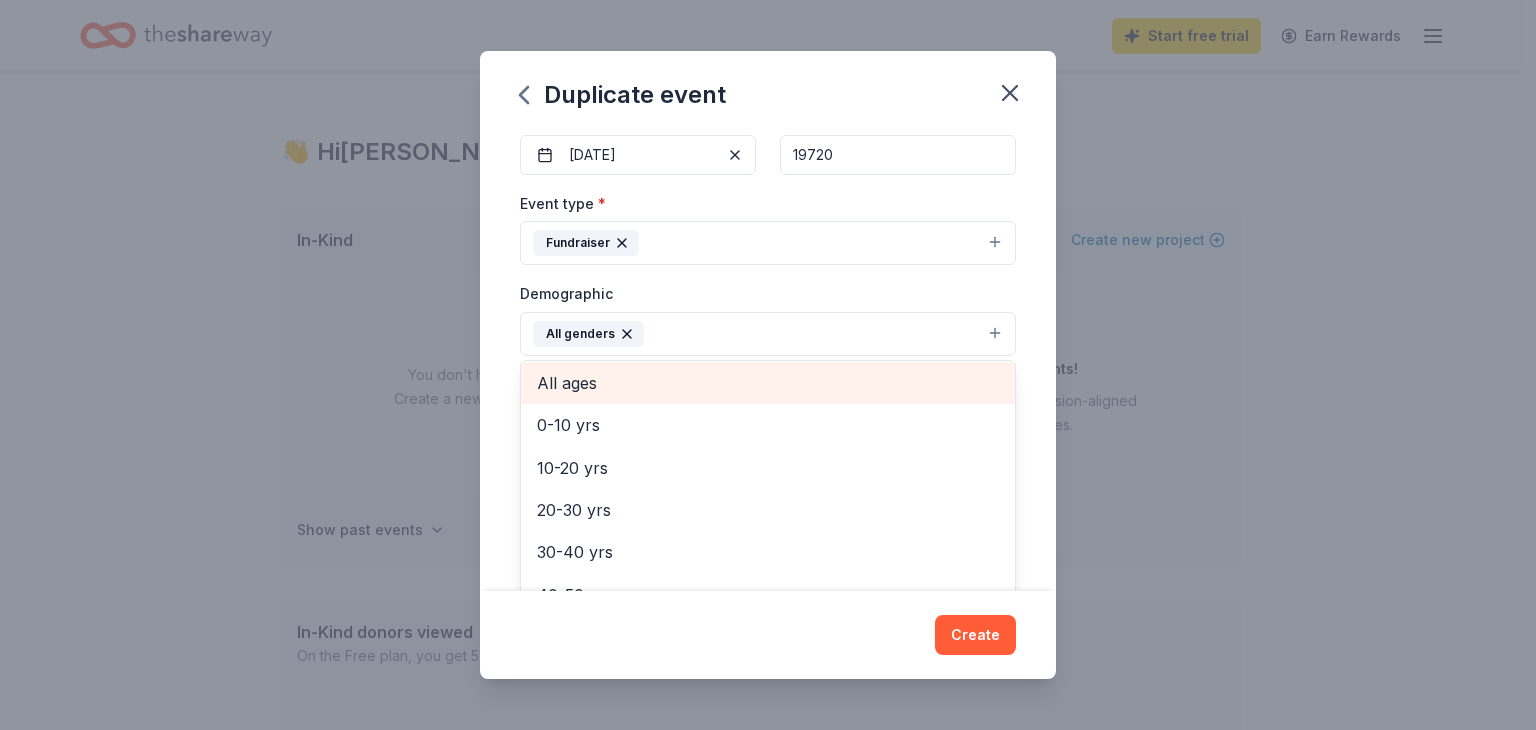 click on "All ages" at bounding box center (768, 383) 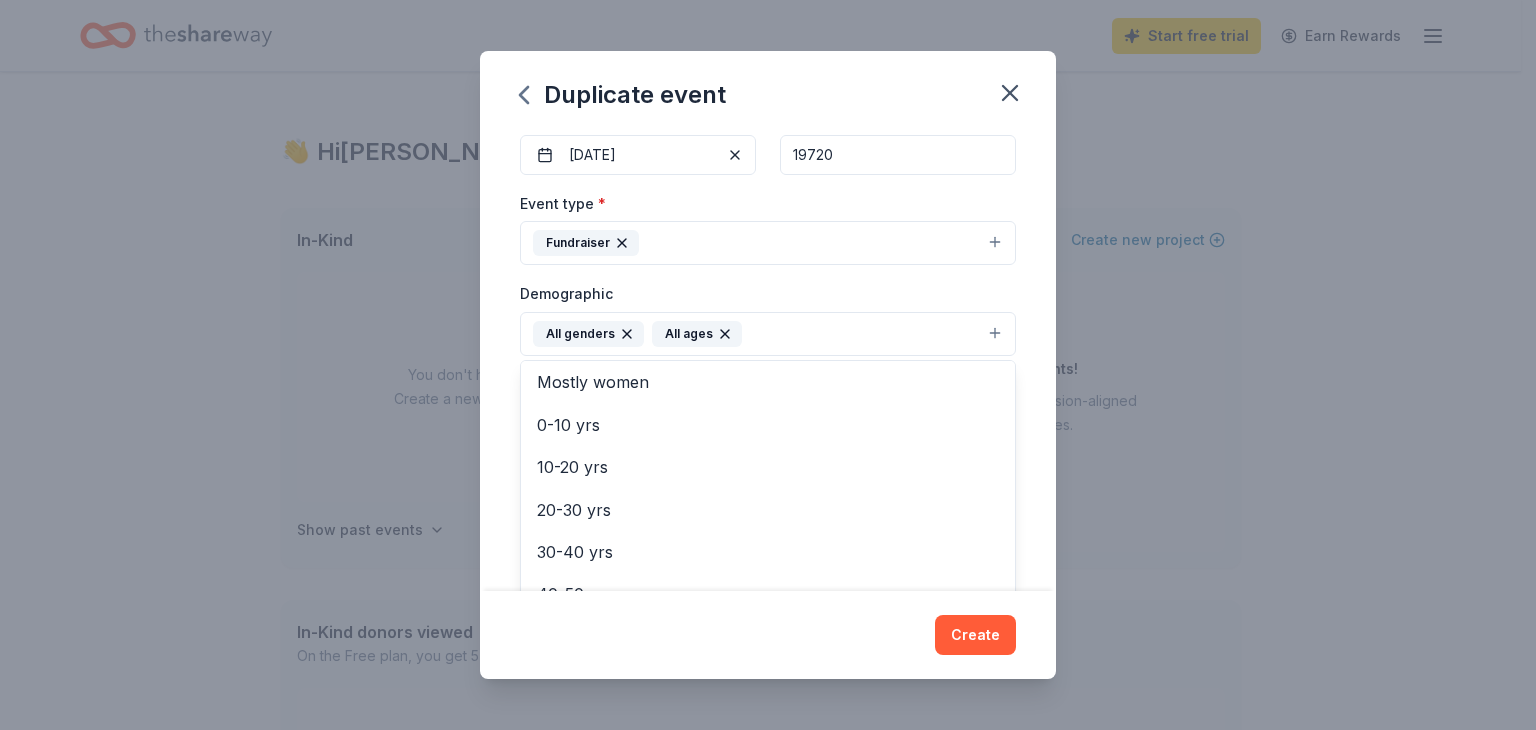 click on "Event name * HTF Online Auction 18 /100 Event website Attendance * 500 Date * 09/26/2025 ZIP code * 19720 Event type * Fundraiser Demographic All genders All ages Mostly men Mostly women 0-10 yrs 10-20 yrs 20-30 yrs 30-40 yrs 40-50 yrs 50-60 yrs 60-70 yrs 70-80 yrs 80+ yrs We use this information to help brands find events with their target demographic to sponsor their products. Mailing address Apt/unit Description What are you looking for? * Auction & raffle Meals Snacks Desserts Alcohol Beverages Send me reminders Email me reminders of donor application deadlines Recurring event Copy donors Saved Applied Approved Received Declined Not interested All copied donors will be given "saved" status in your new event. Companies that are no longer donating will not be copied." at bounding box center [768, 361] 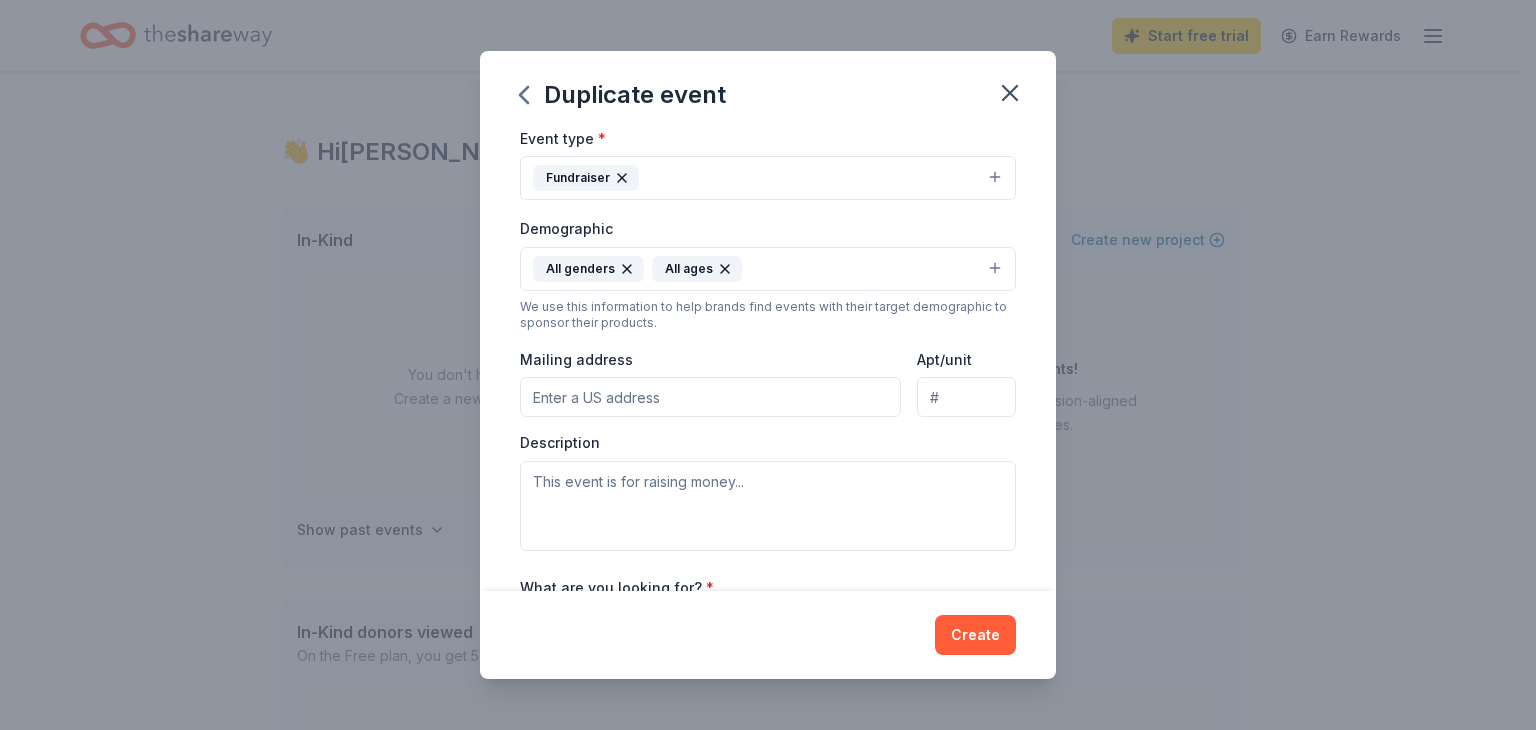 scroll, scrollTop: 300, scrollLeft: 0, axis: vertical 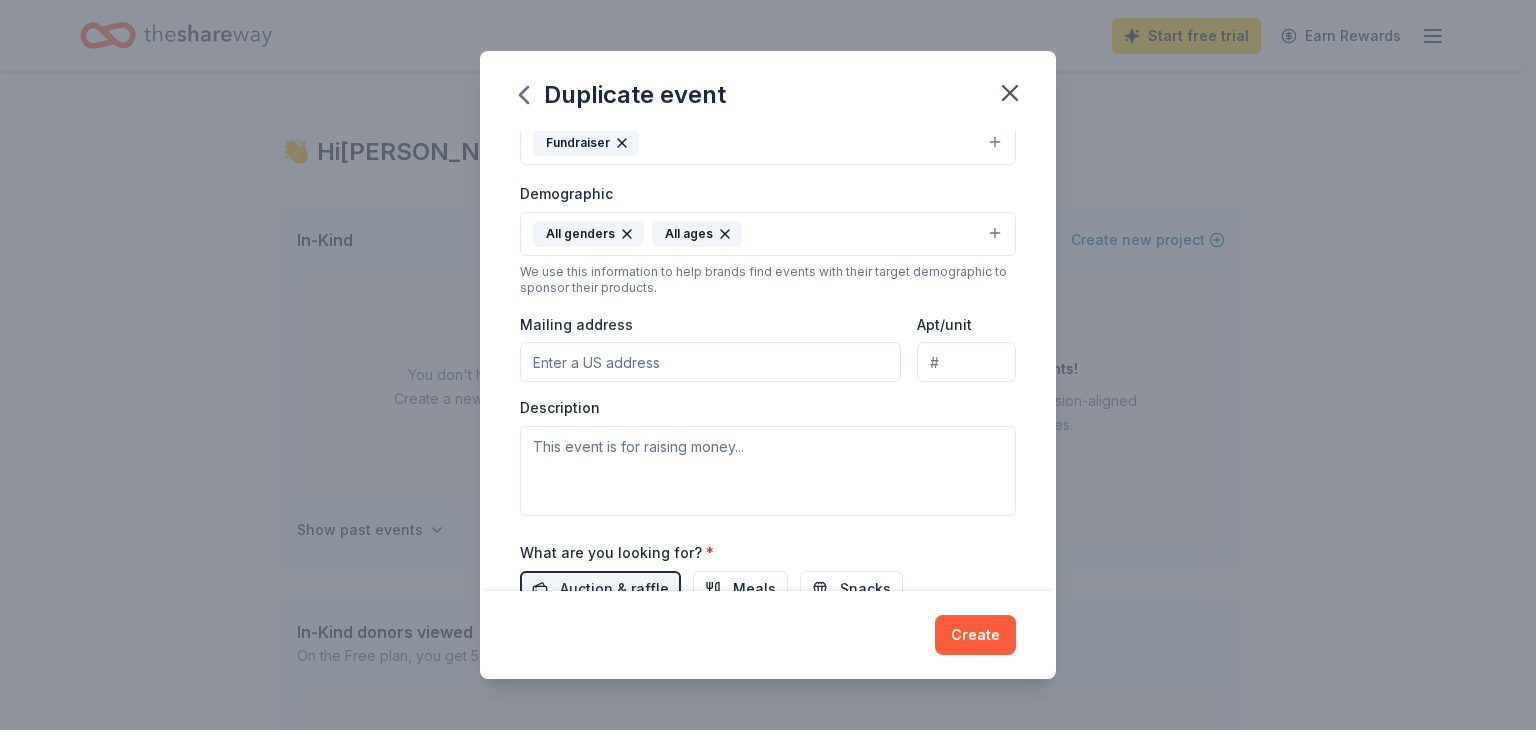 click on "Mailing address" at bounding box center [710, 362] 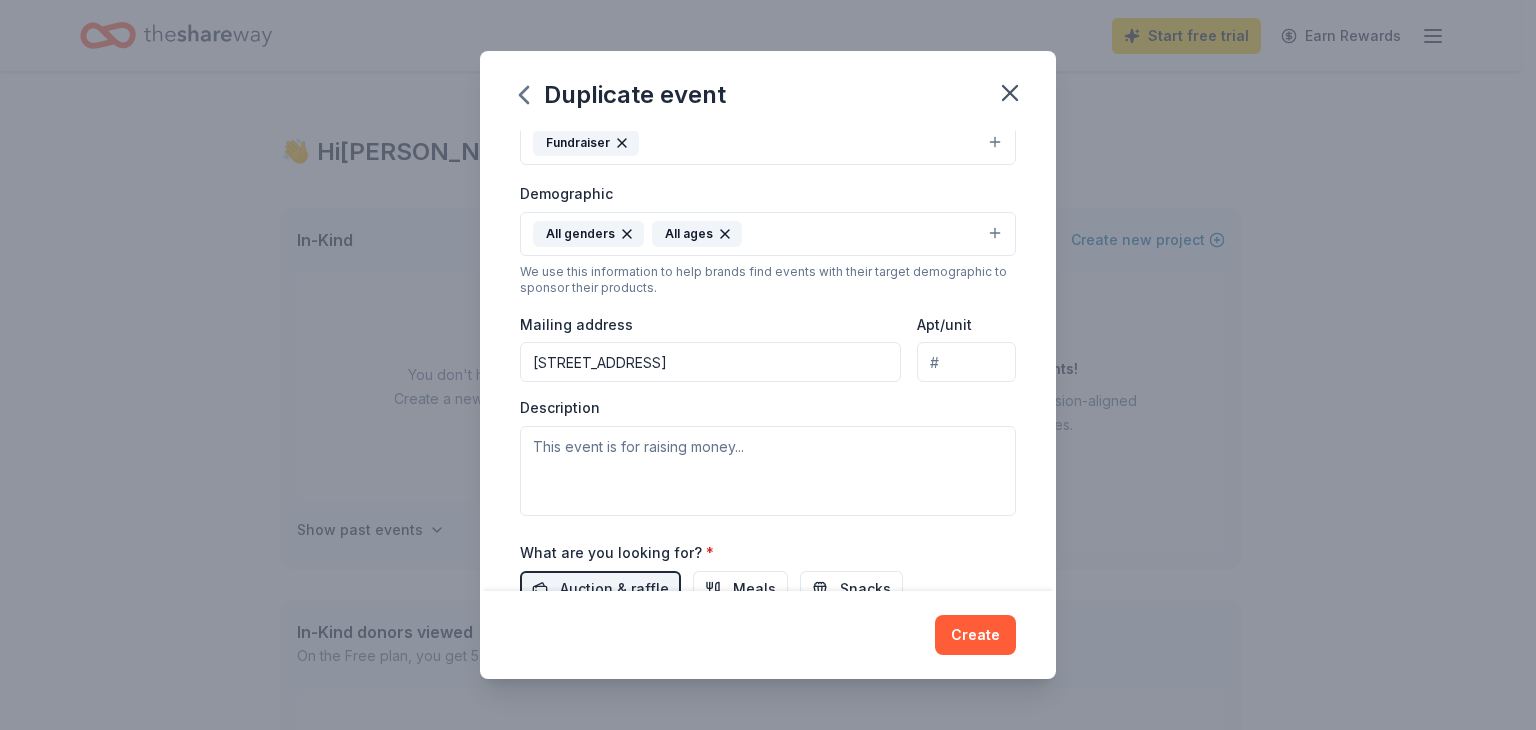 type on "165 Airport Road, New Castle, DE, 19720" 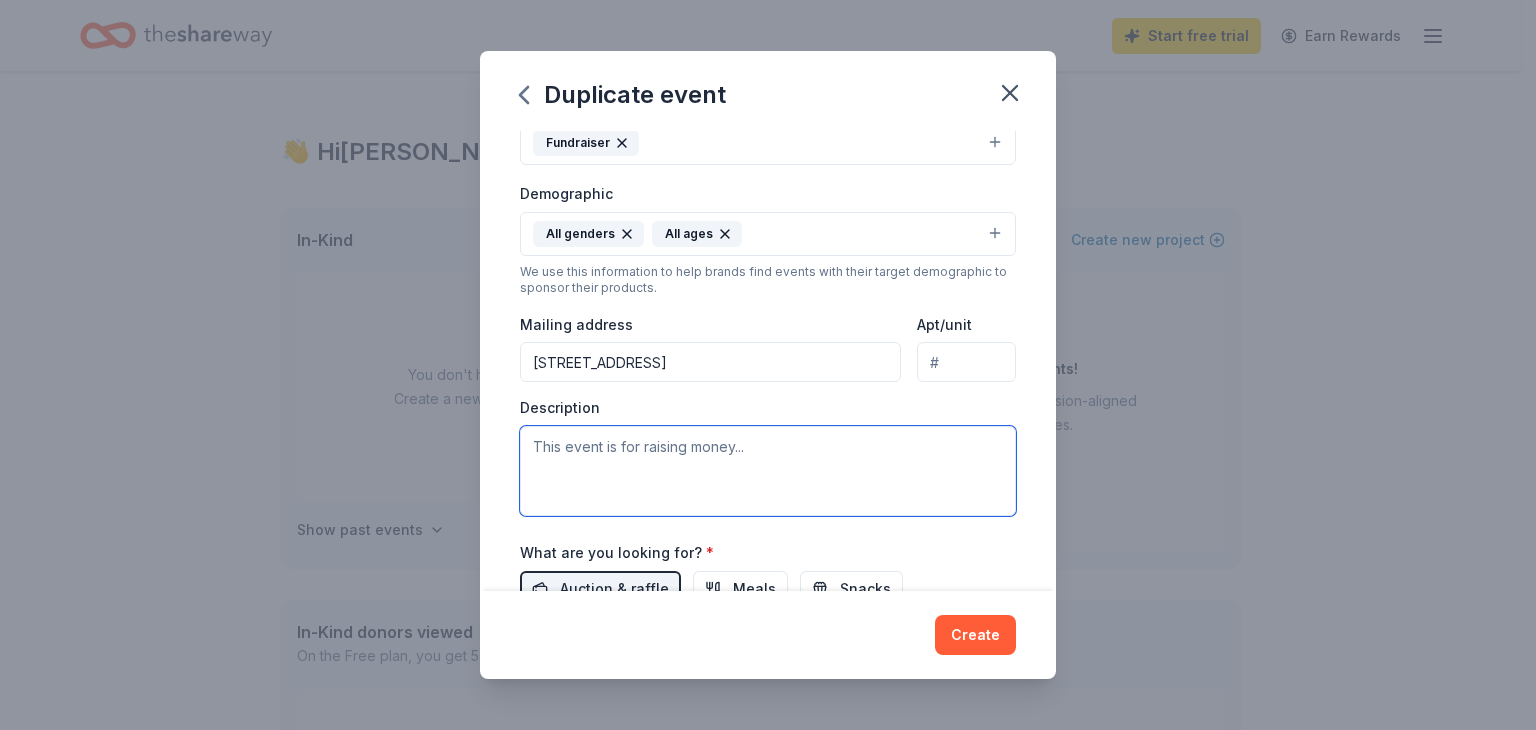 click at bounding box center (768, 471) 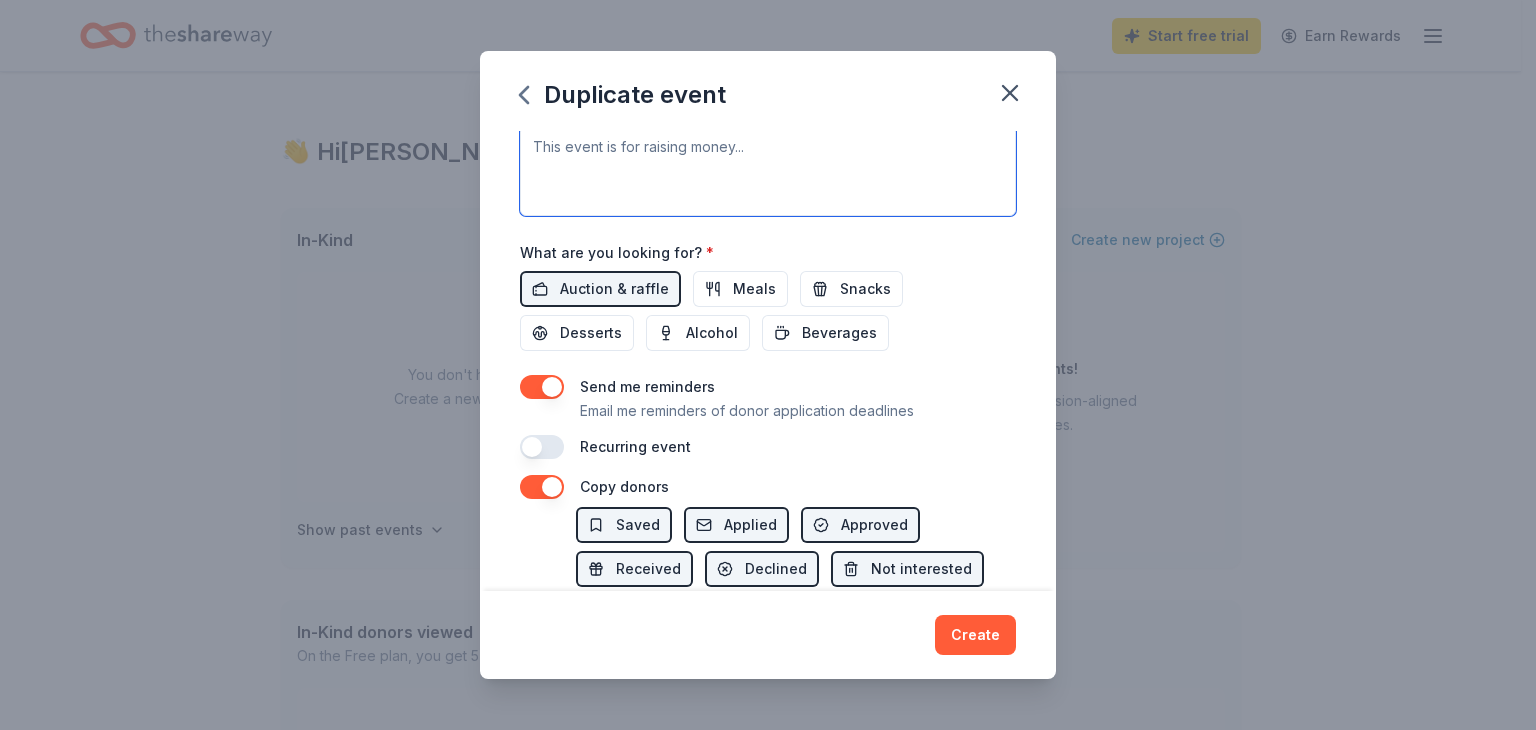 scroll, scrollTop: 400, scrollLeft: 0, axis: vertical 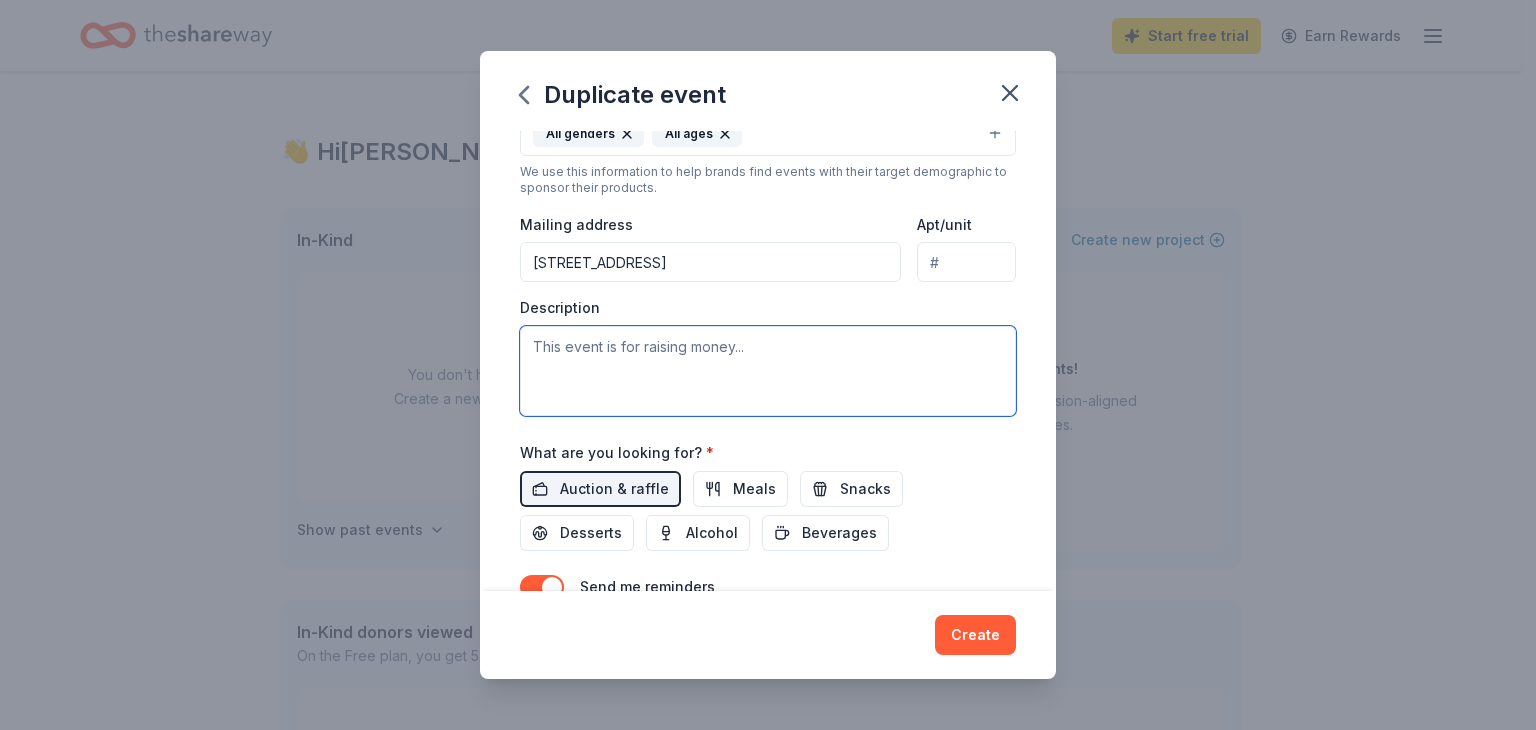 click at bounding box center [768, 371] 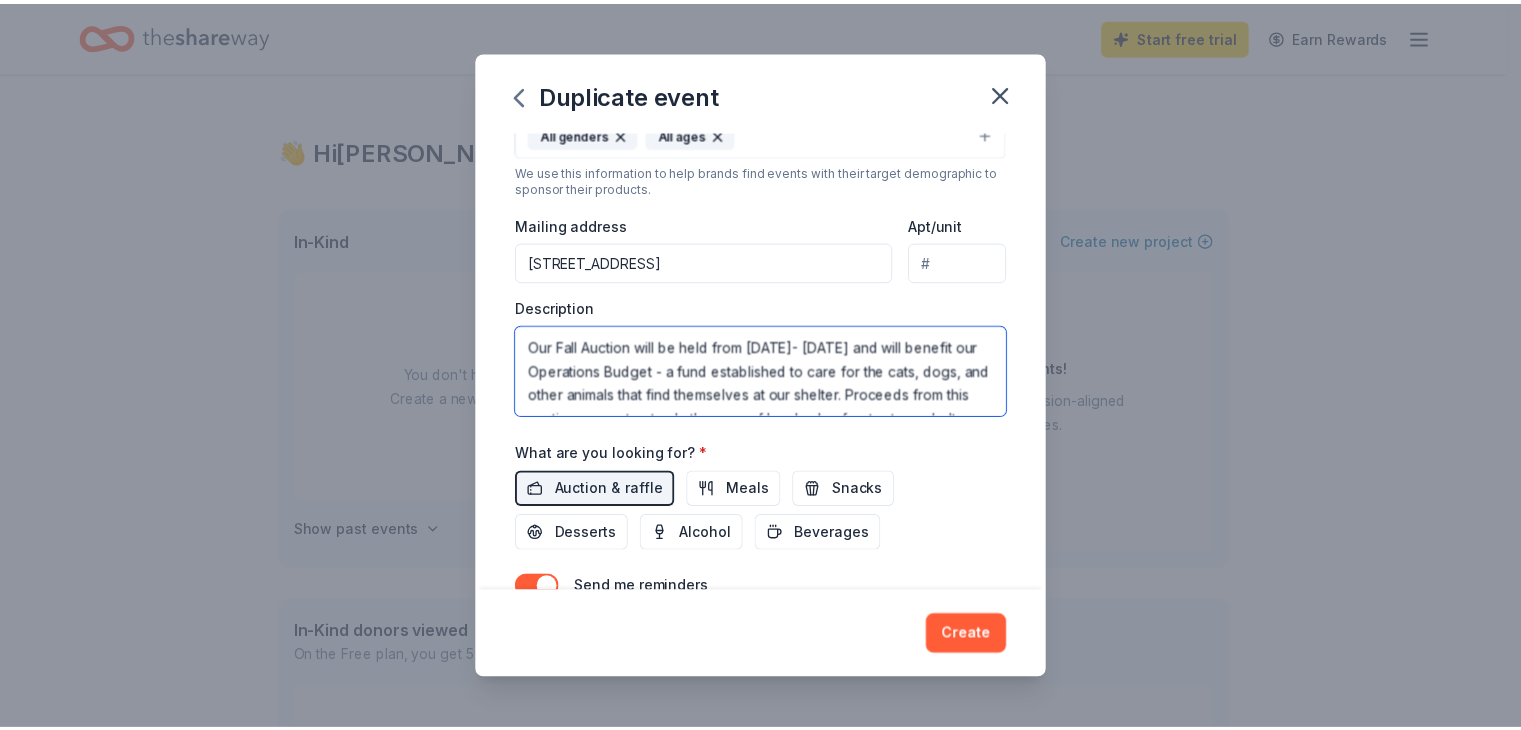 scroll, scrollTop: 60, scrollLeft: 0, axis: vertical 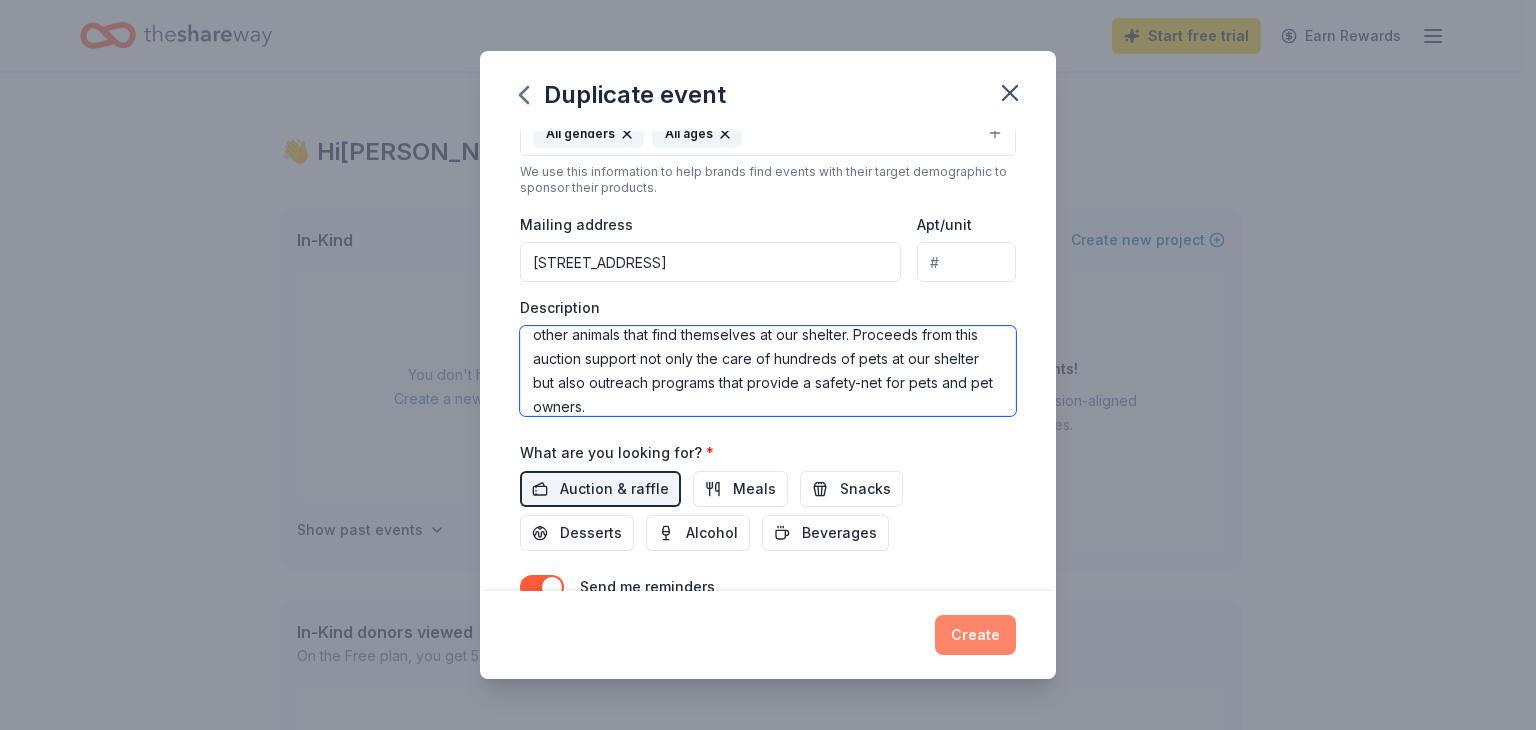 type on "Our Fall Auction will be held from Sept  27th- Oct  12th and will benefit our Operations Budget - a fund established to care for the cats, dogs, and other animals that find themselves at our shelter. Proceeds from this auction support not only the care of hundreds of pets at our shelter but also outreach programs that provide a safety-net for pets and pet owners." 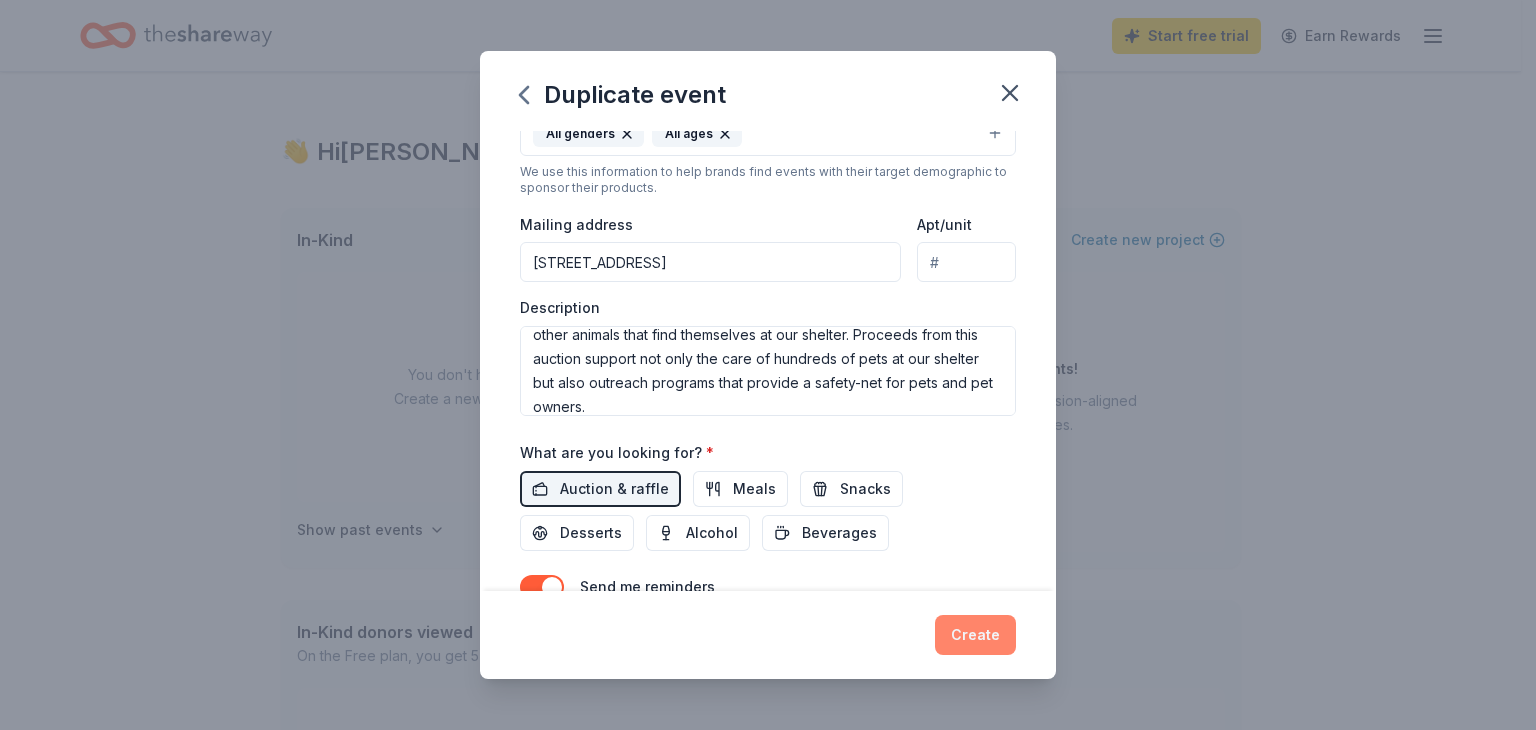 click on "Create" at bounding box center (975, 635) 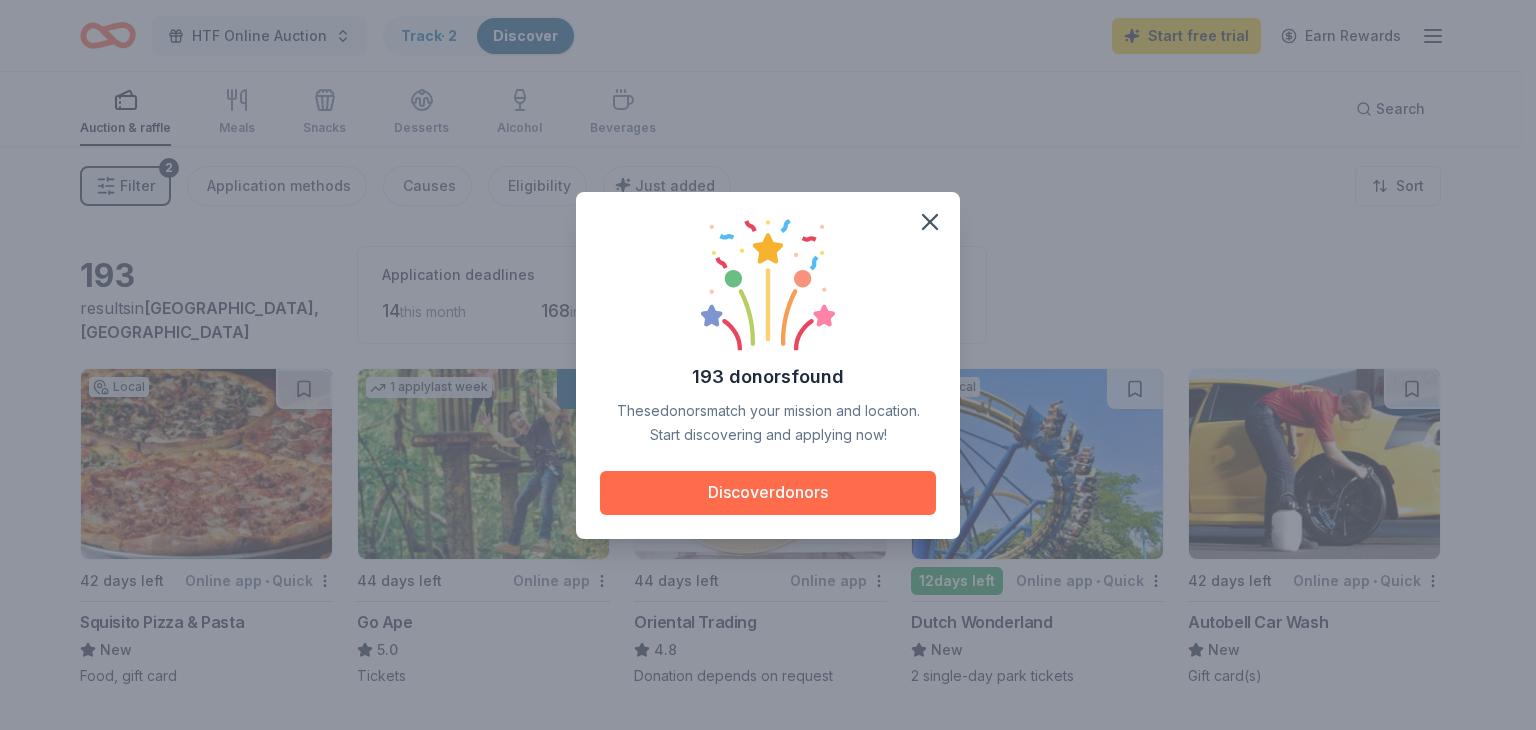 click on "Discover  donors" at bounding box center (768, 493) 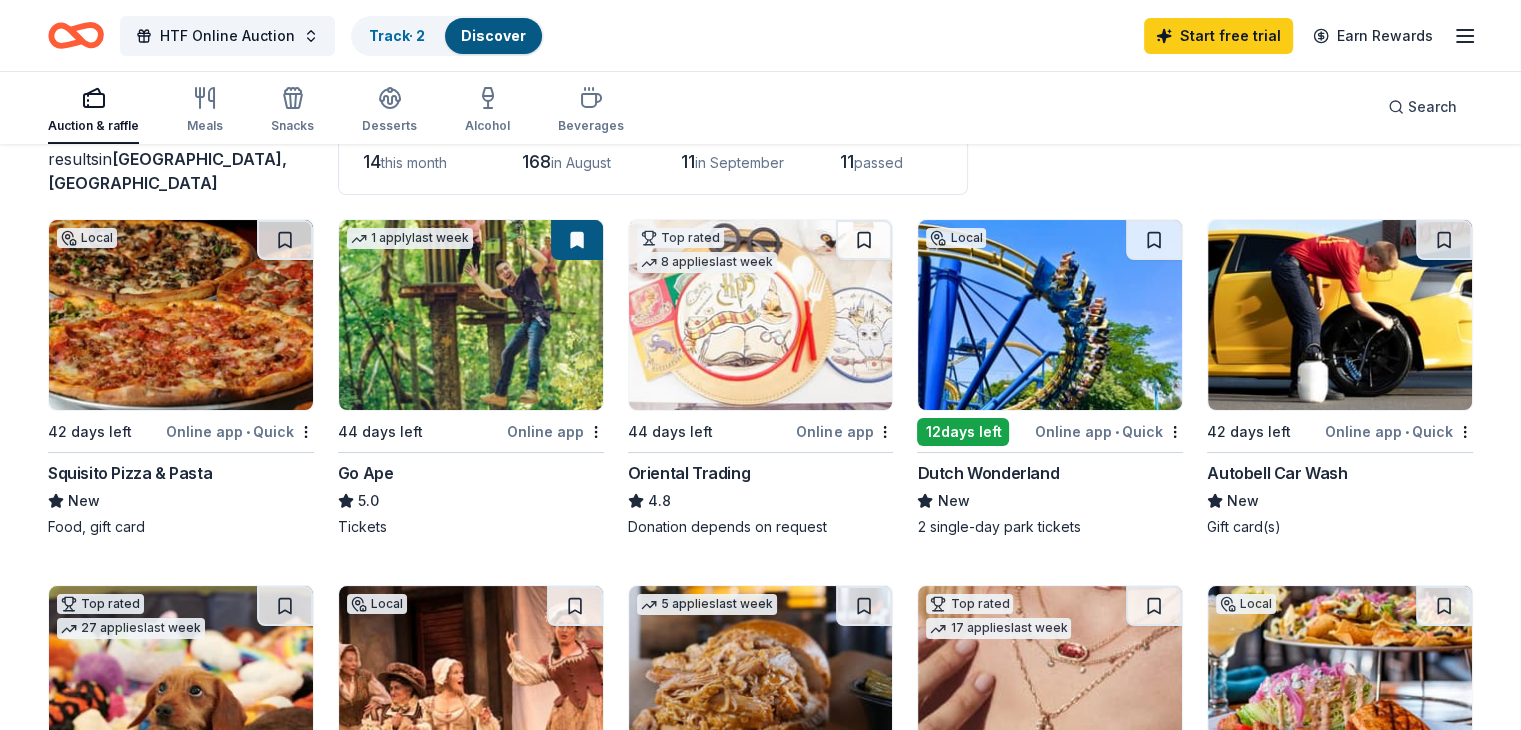 scroll, scrollTop: 200, scrollLeft: 0, axis: vertical 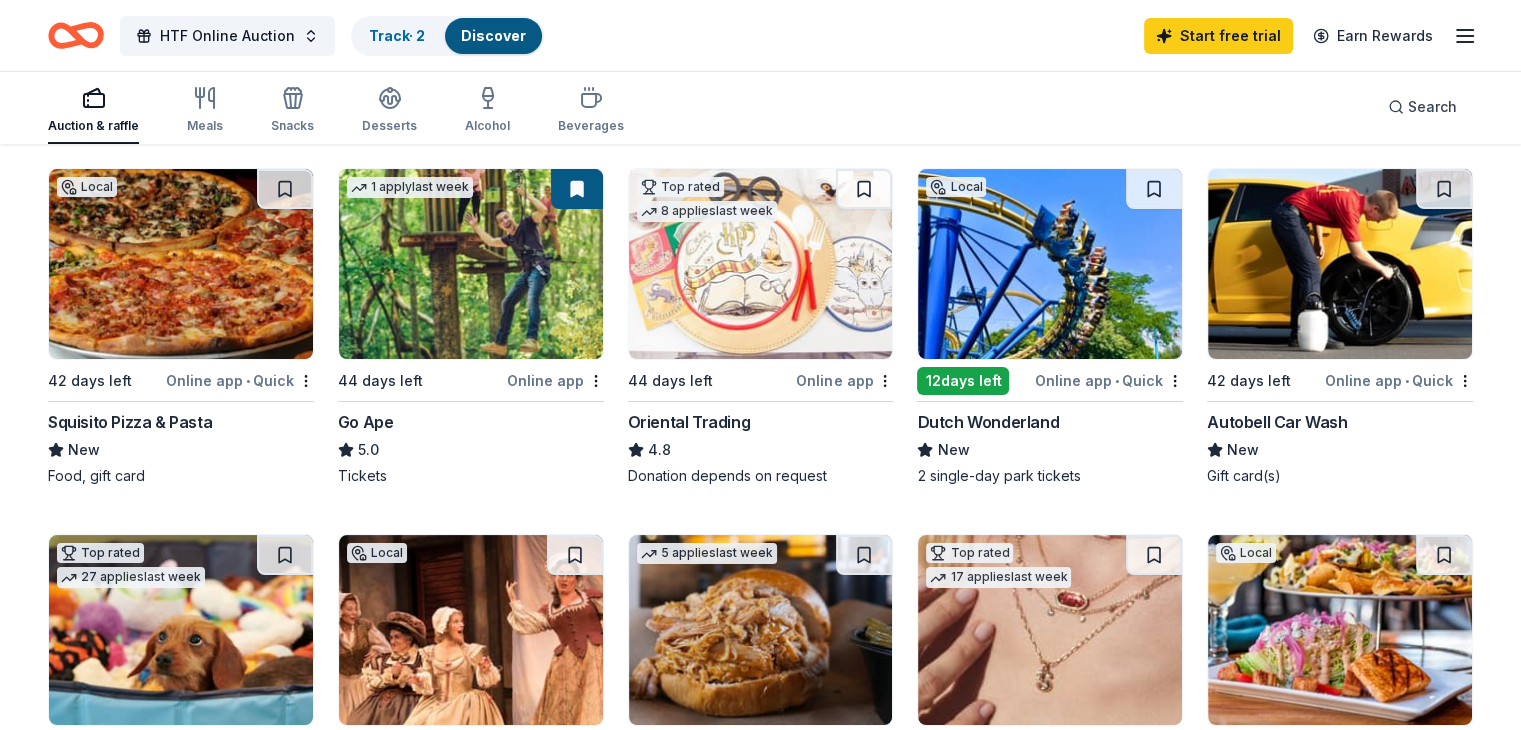 click at bounding box center [471, 264] 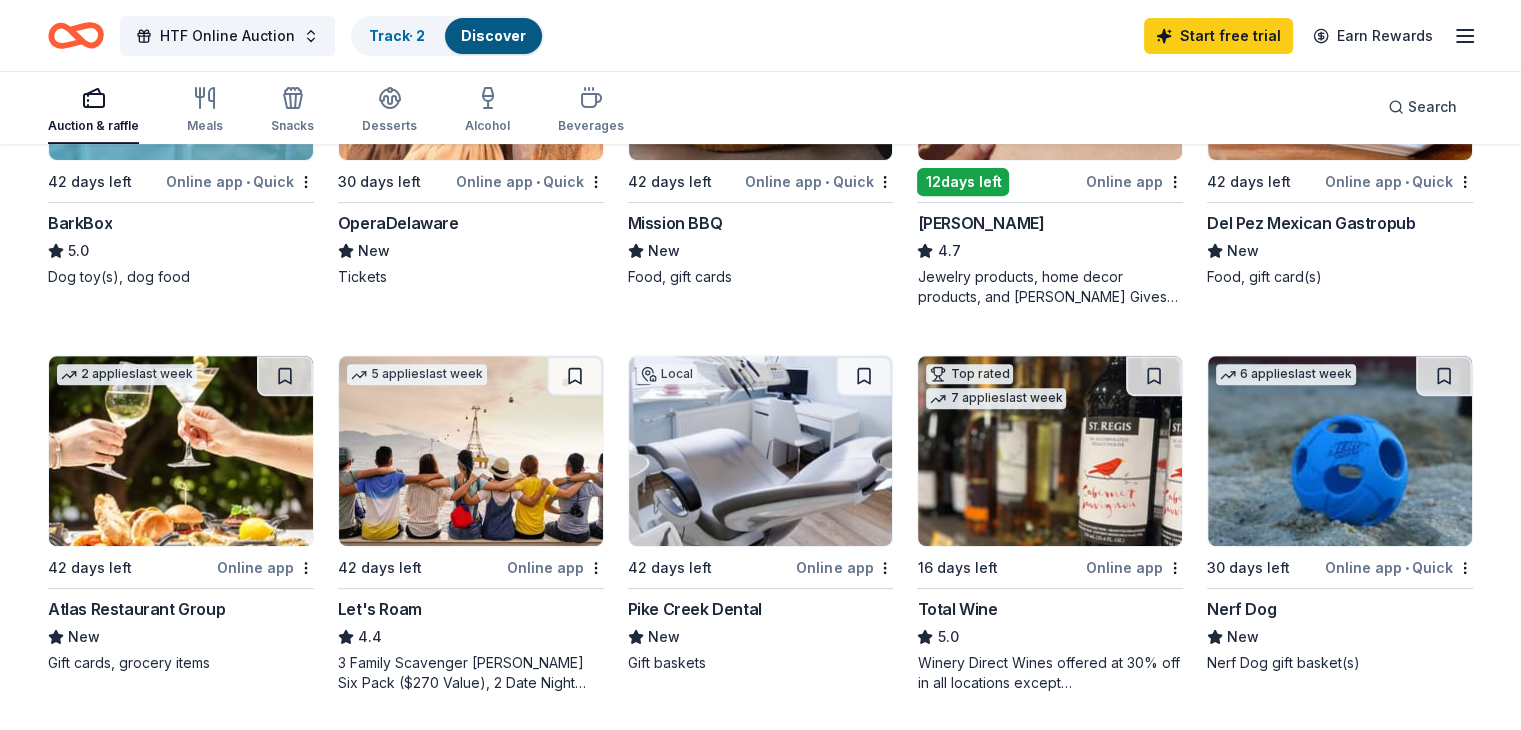 scroll, scrollTop: 800, scrollLeft: 0, axis: vertical 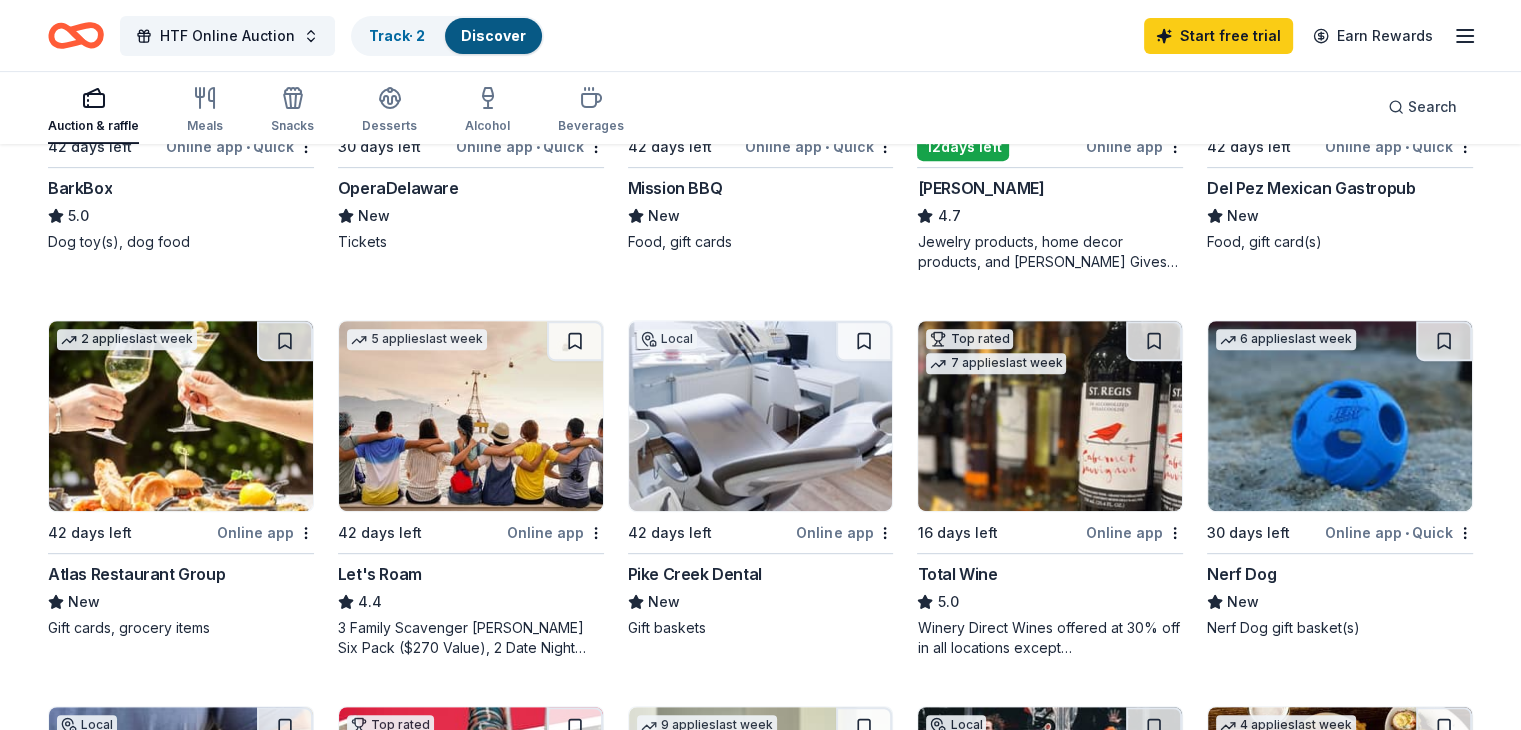 click at bounding box center [181, 416] 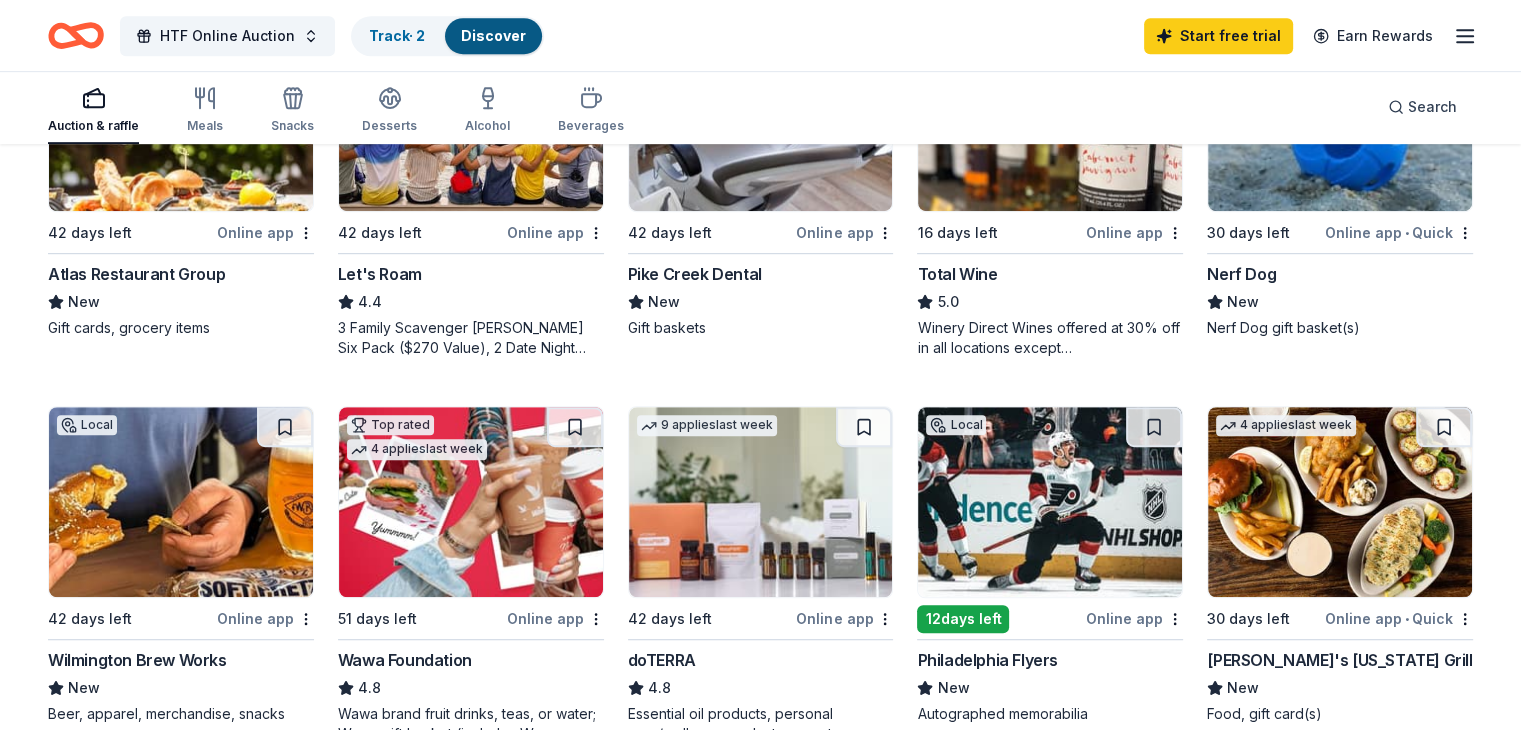 scroll, scrollTop: 1022, scrollLeft: 0, axis: vertical 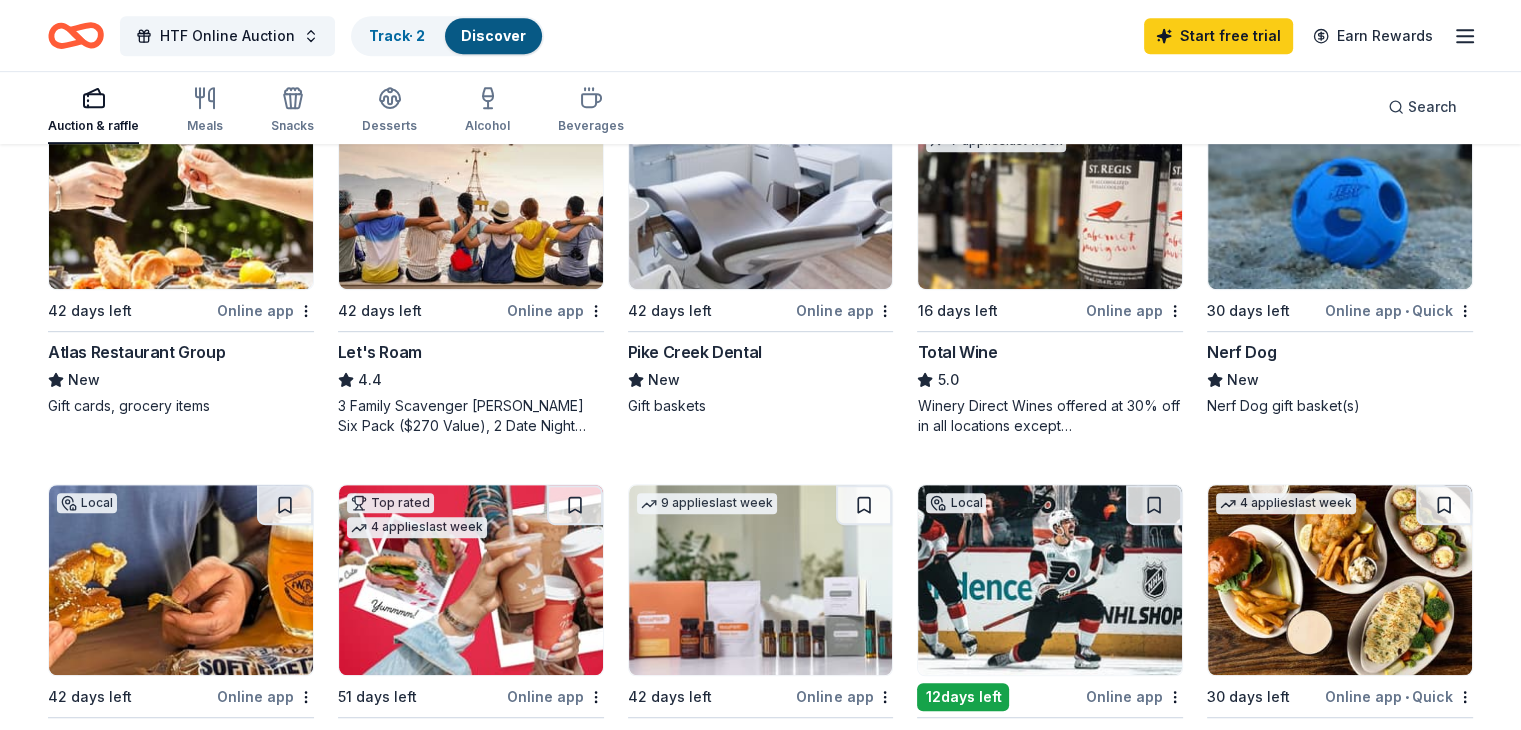 click at bounding box center [1340, 194] 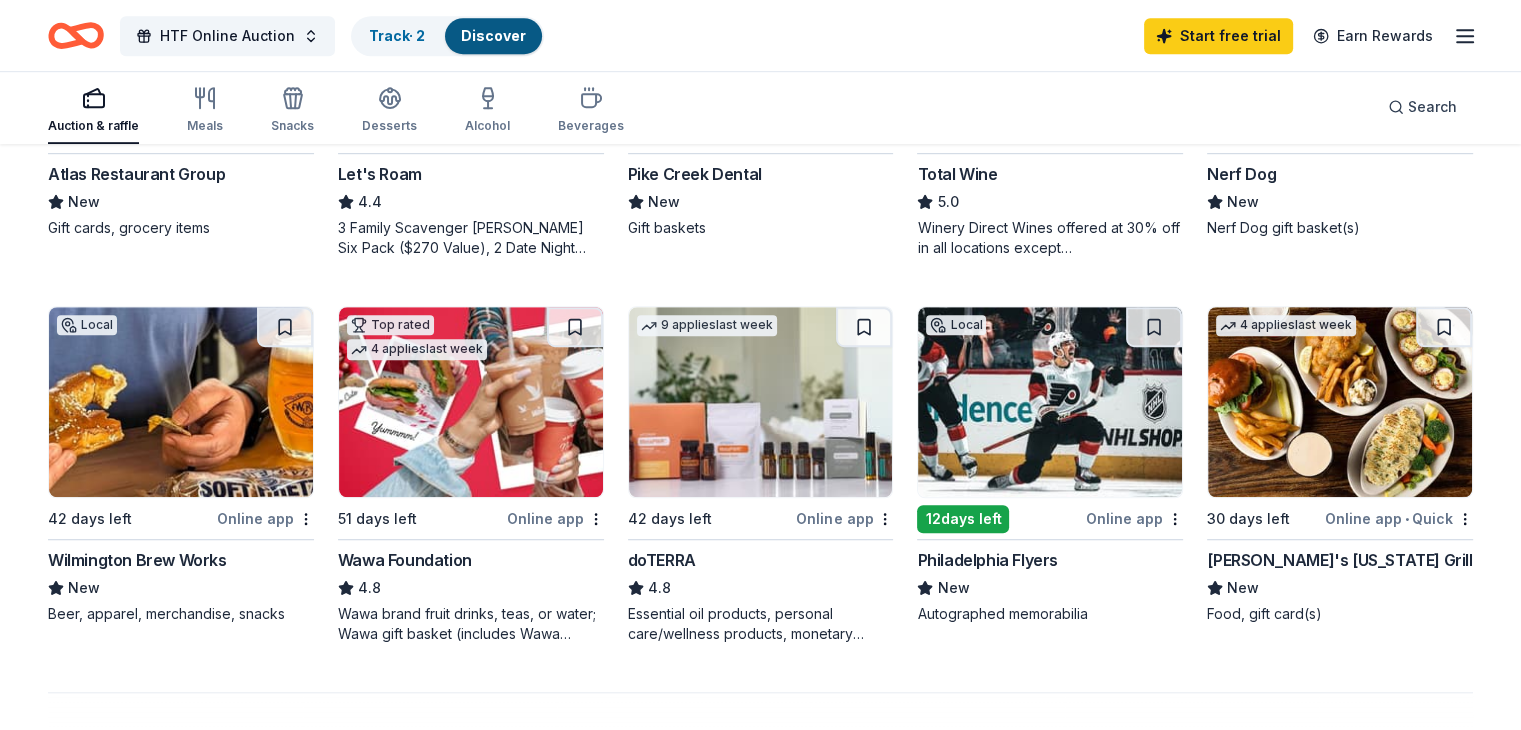 scroll, scrollTop: 1300, scrollLeft: 0, axis: vertical 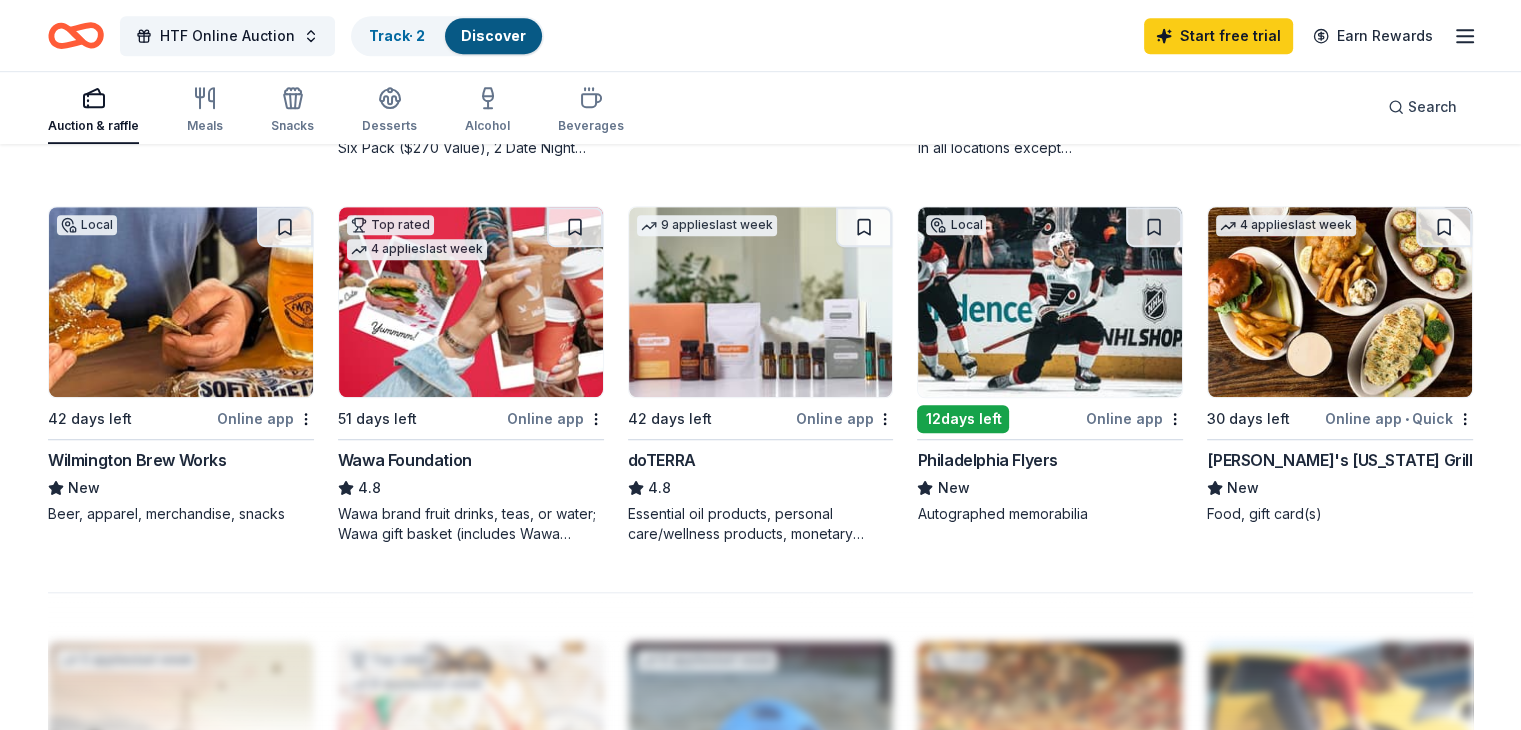 click at bounding box center [181, 302] 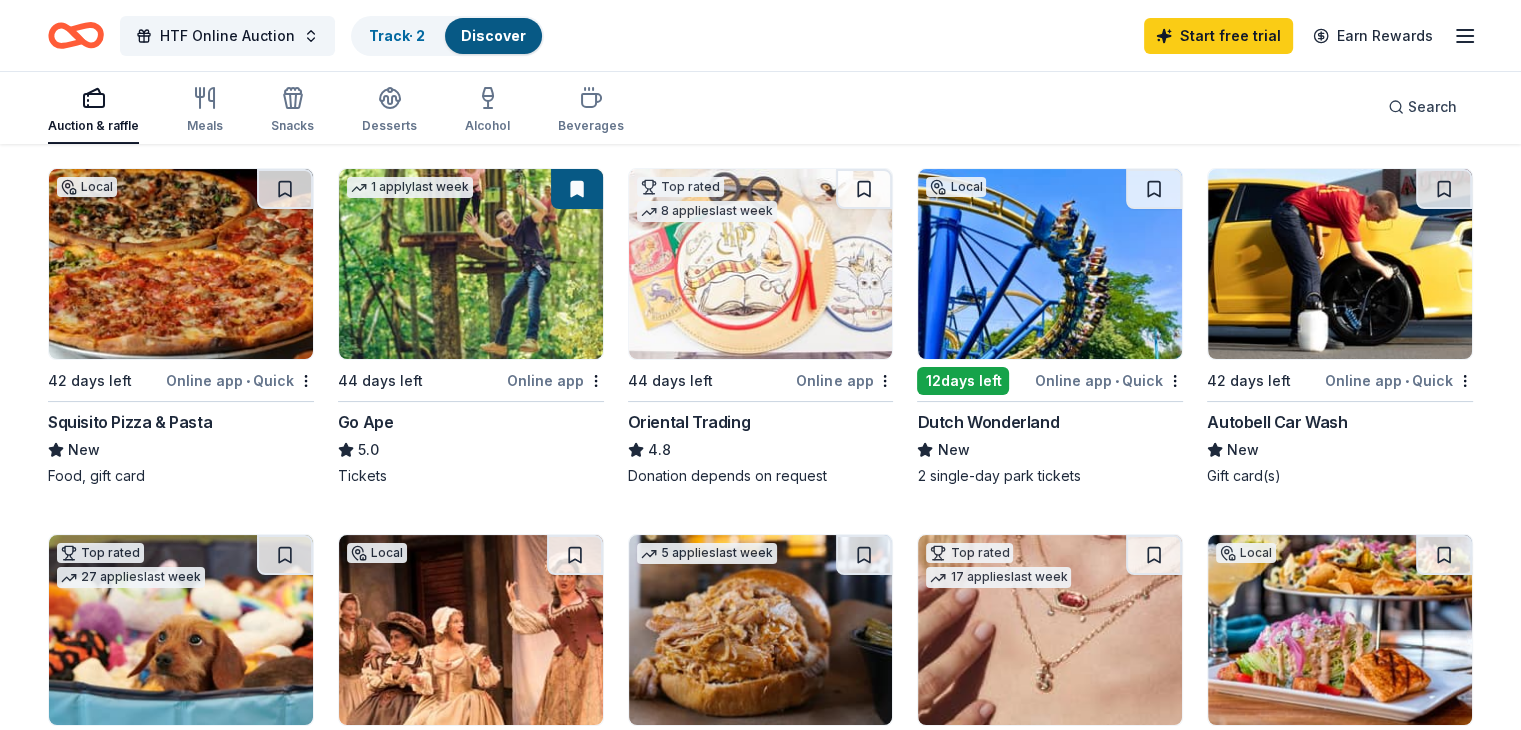 scroll, scrollTop: 0, scrollLeft: 0, axis: both 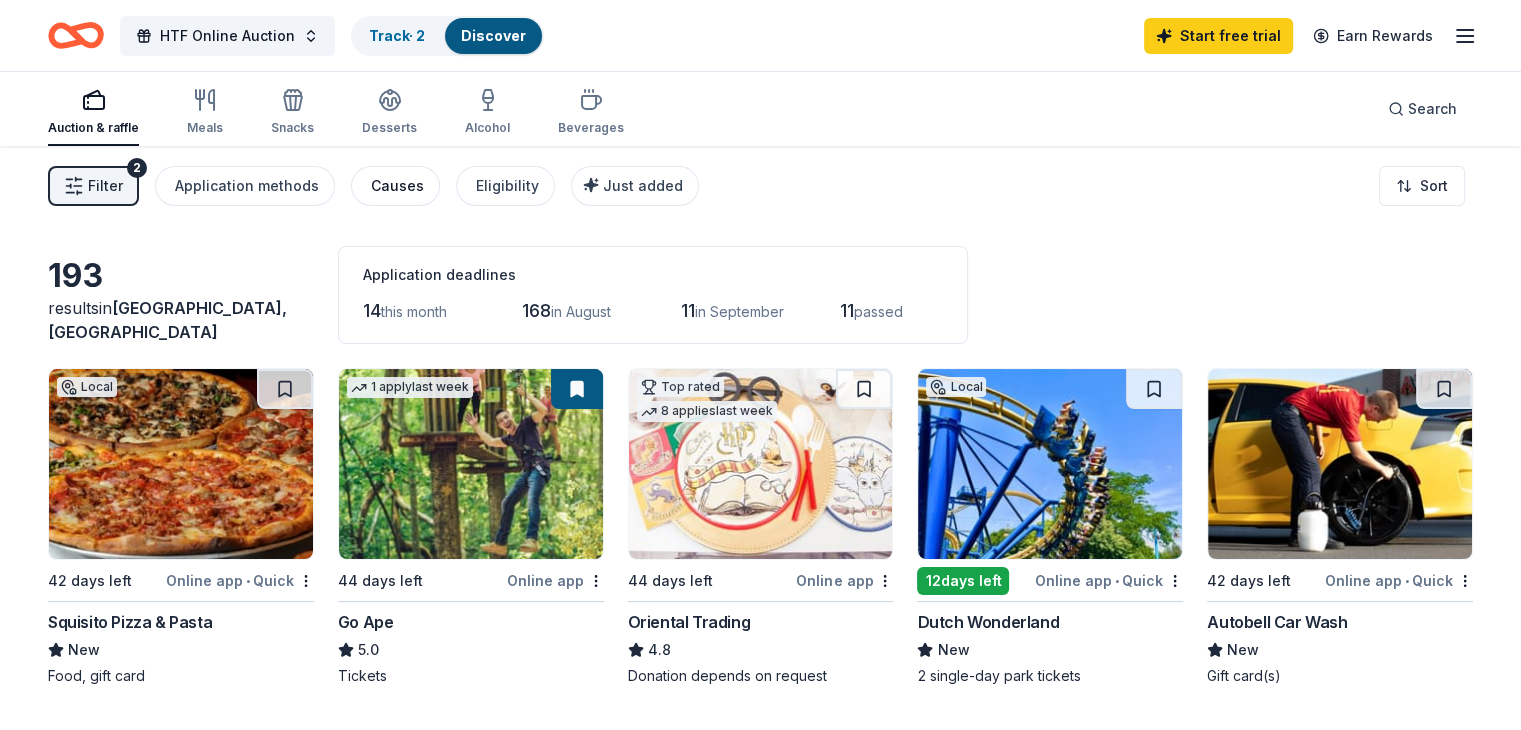 click on "Causes" at bounding box center [397, 186] 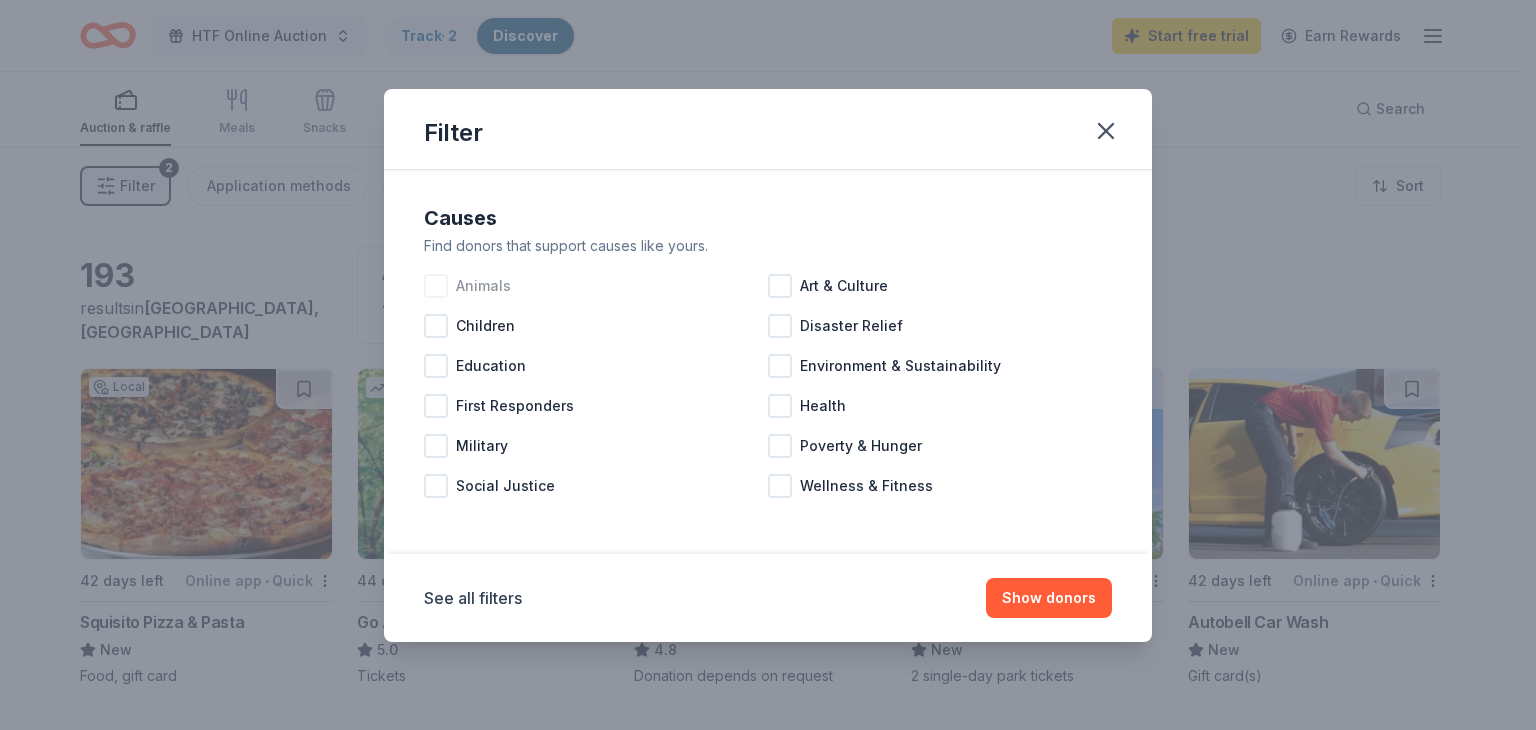 click at bounding box center (436, 286) 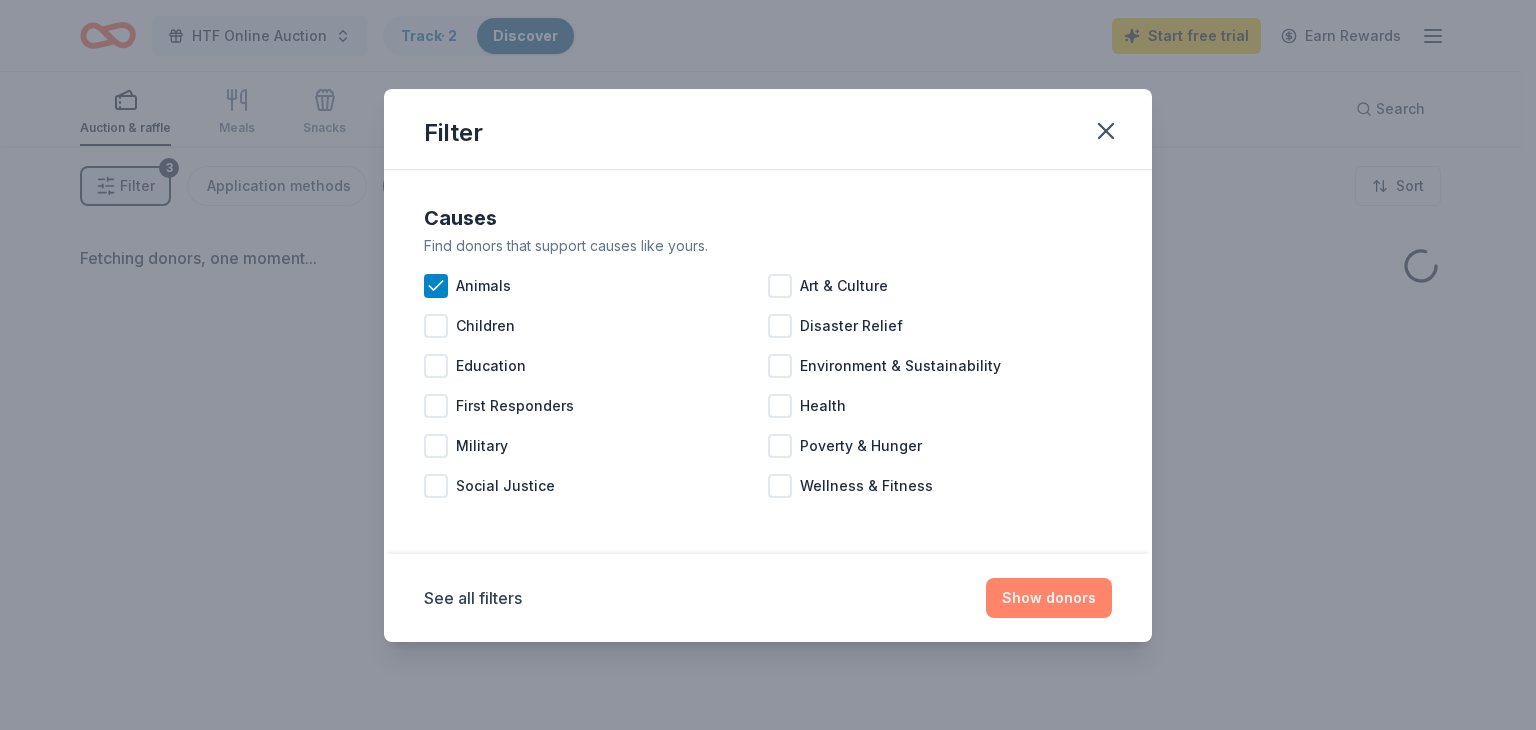 click on "Show    donors" at bounding box center [1049, 598] 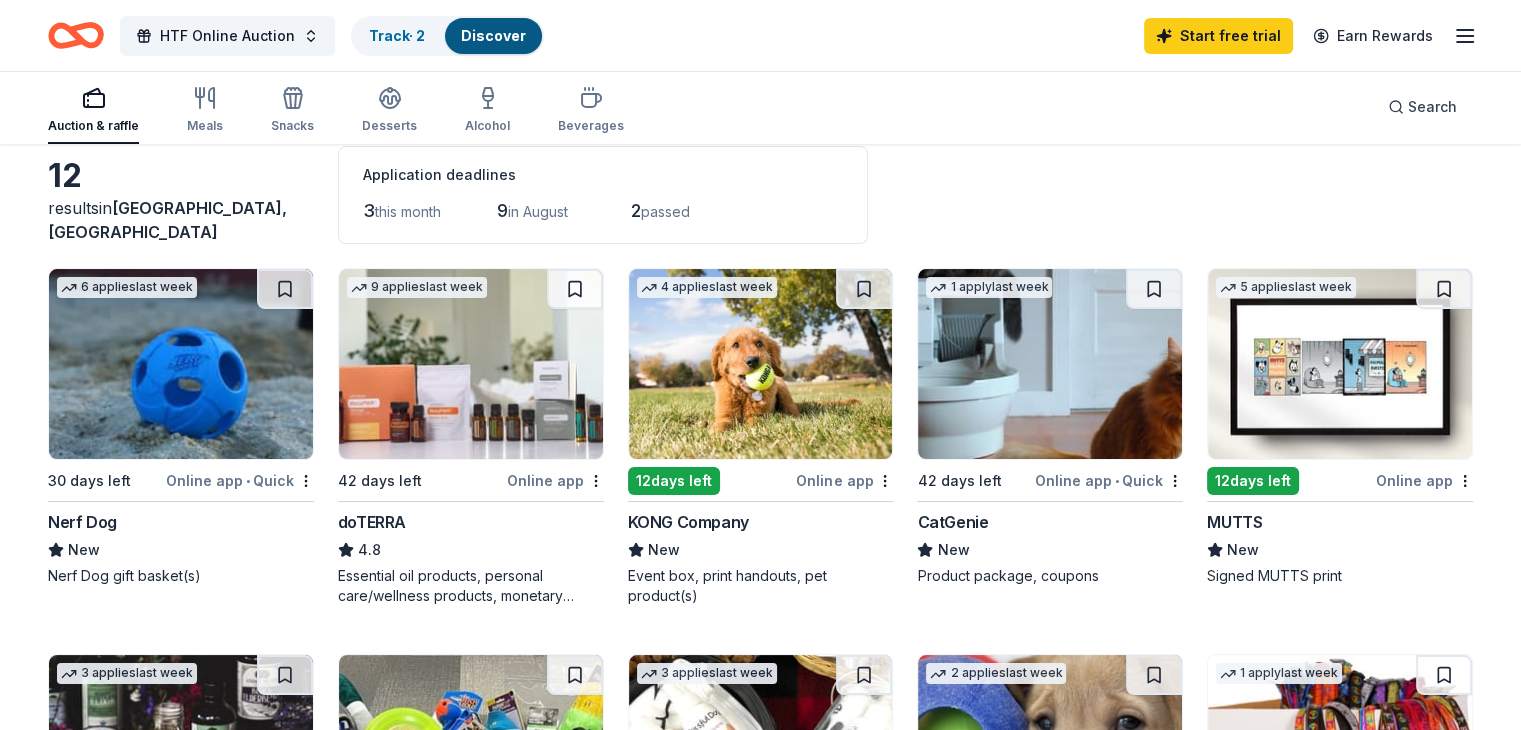 scroll, scrollTop: 200, scrollLeft: 0, axis: vertical 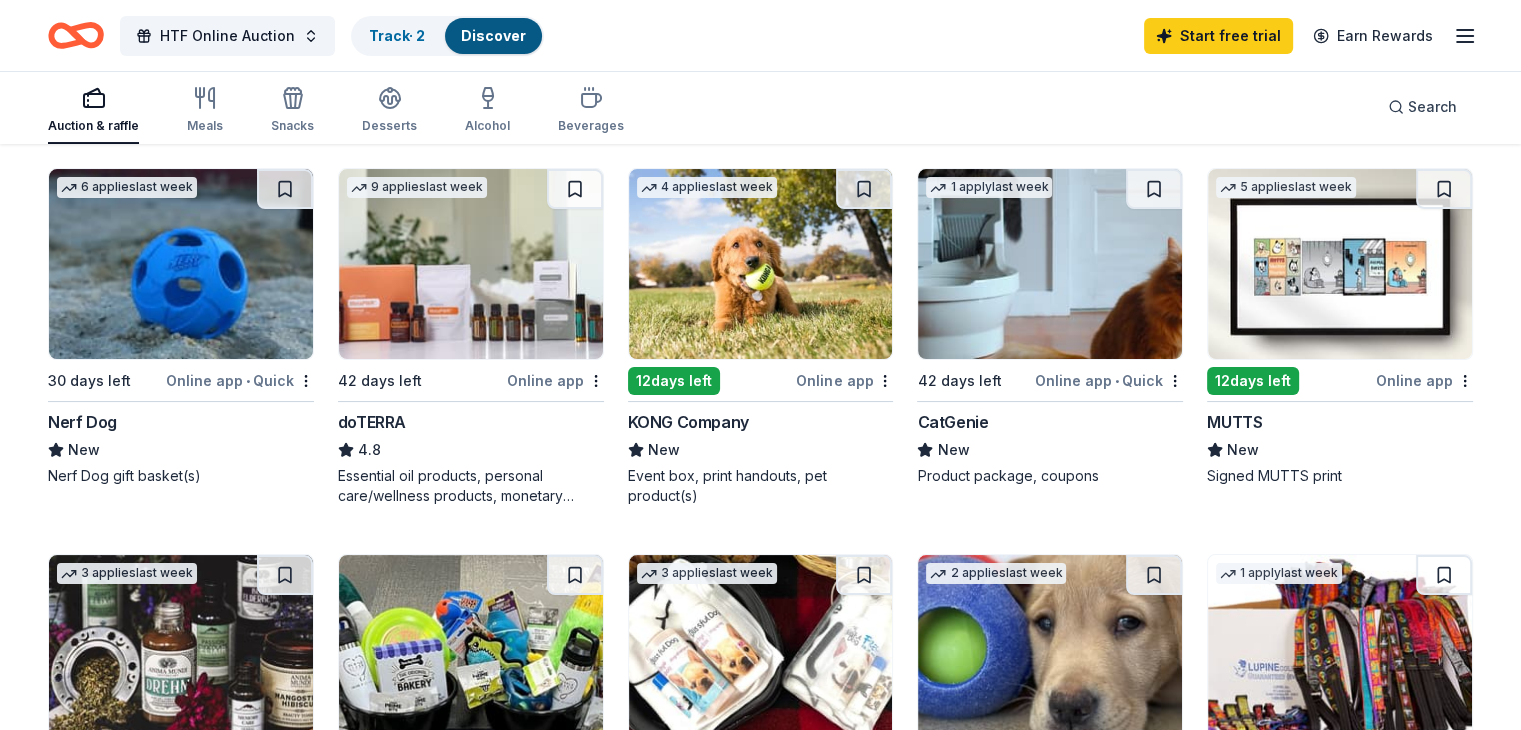 click at bounding box center [1050, 264] 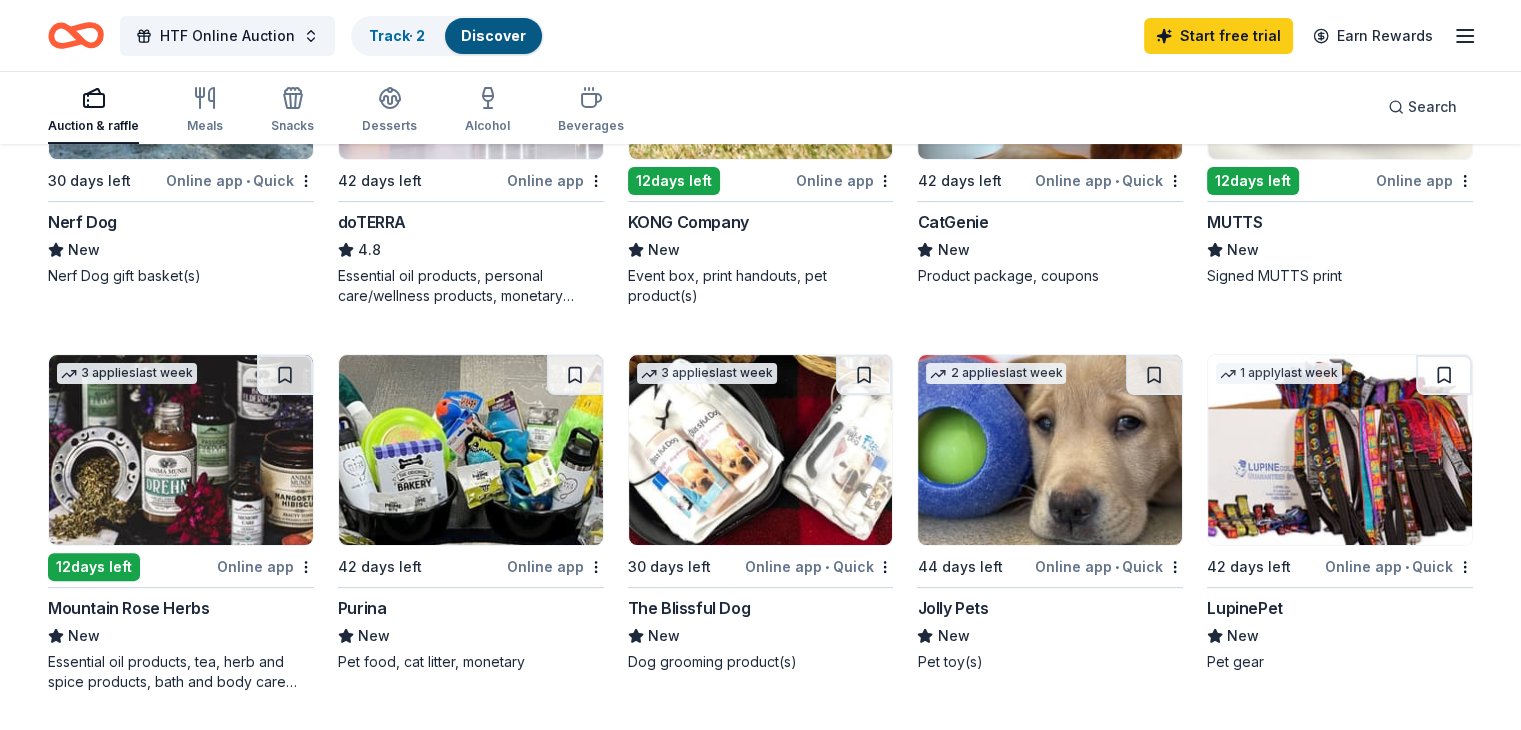 scroll, scrollTop: 500, scrollLeft: 0, axis: vertical 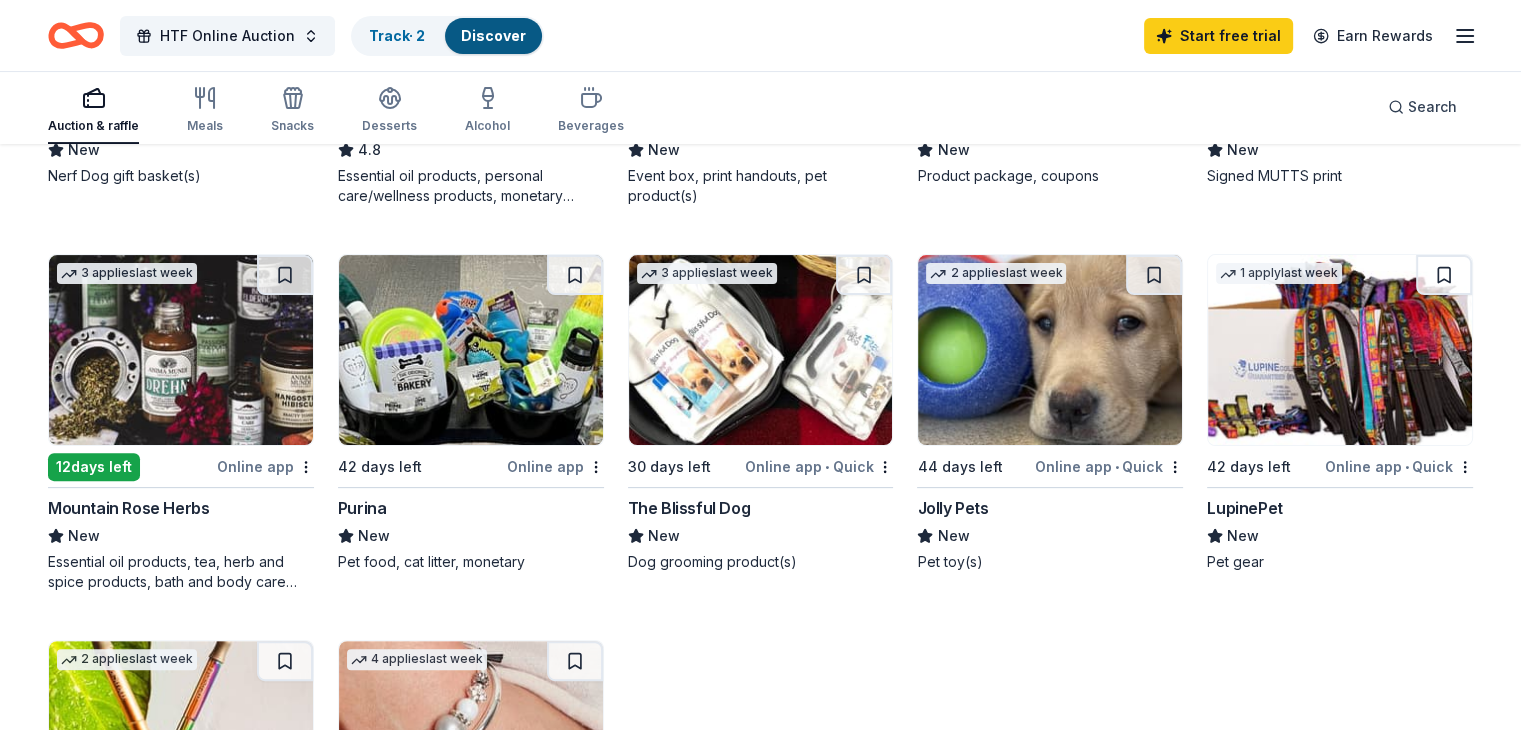 click at bounding box center (471, 350) 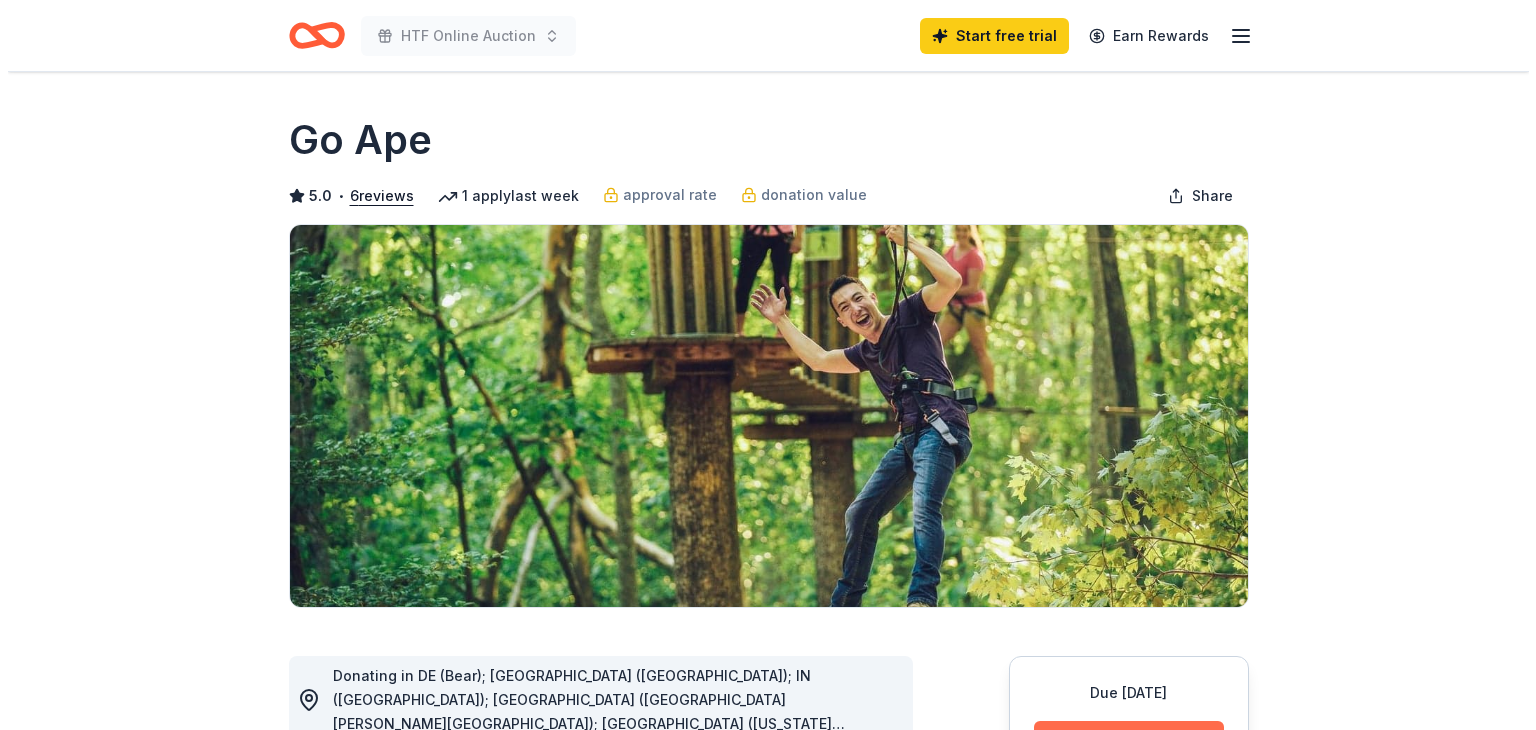 scroll, scrollTop: 400, scrollLeft: 0, axis: vertical 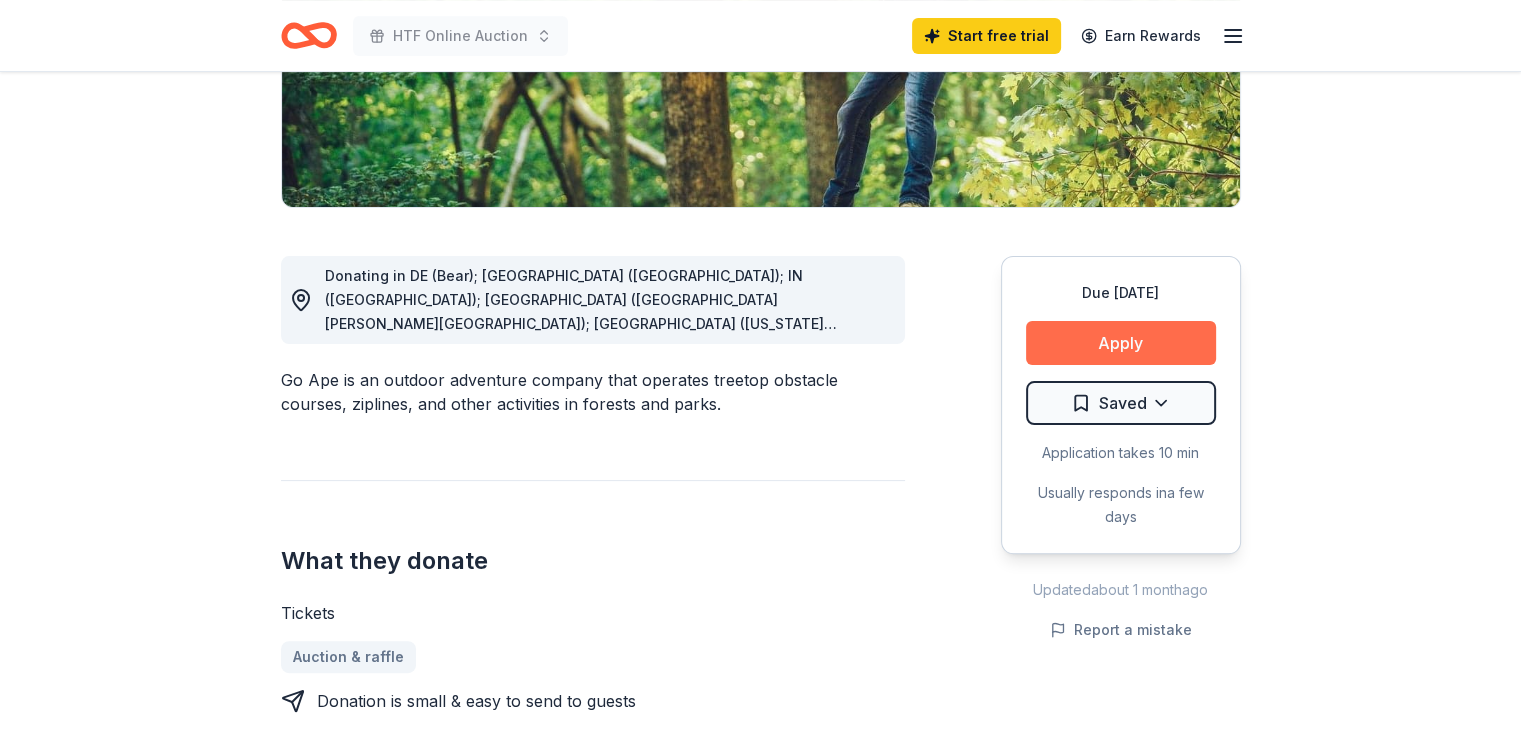 click on "Apply" at bounding box center [1121, 343] 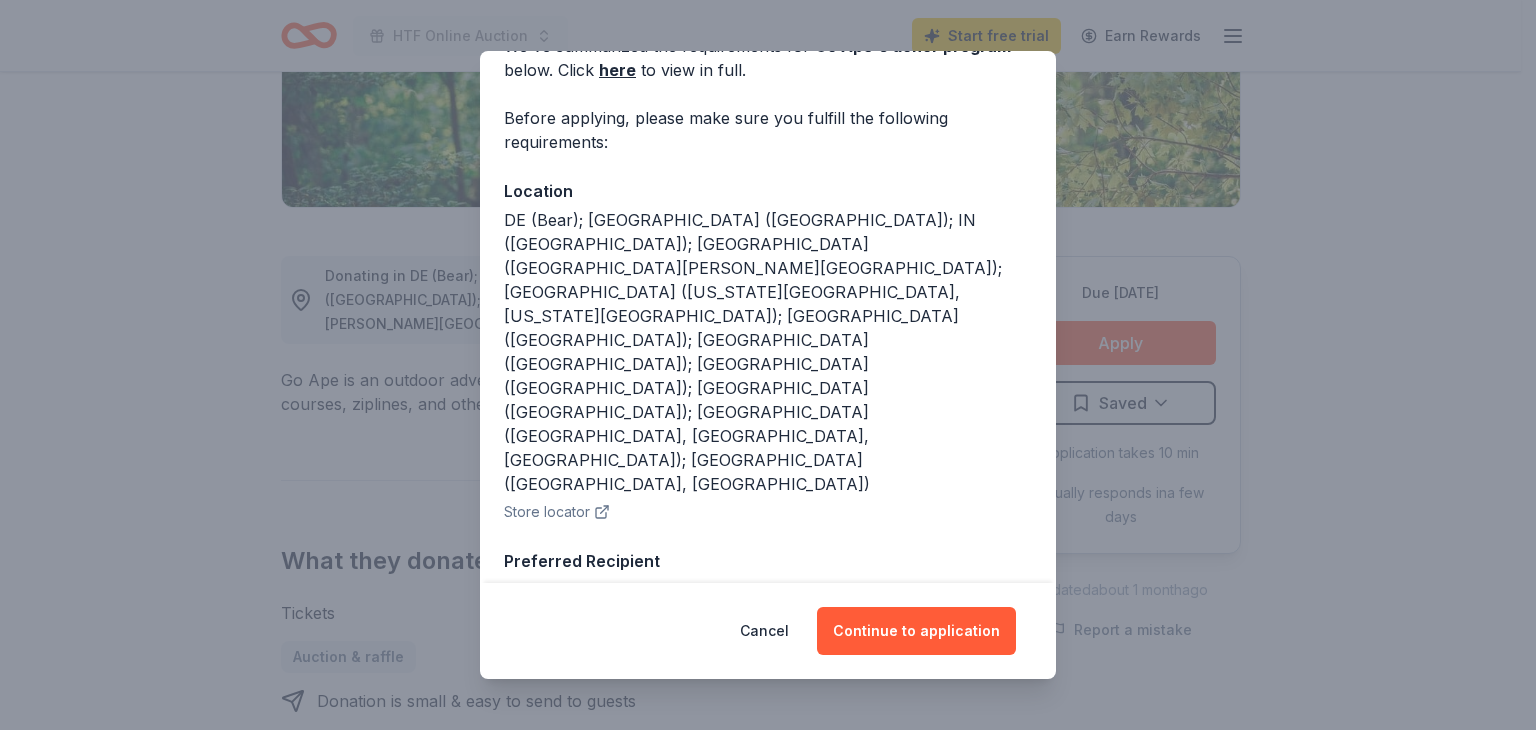 scroll, scrollTop: 200, scrollLeft: 0, axis: vertical 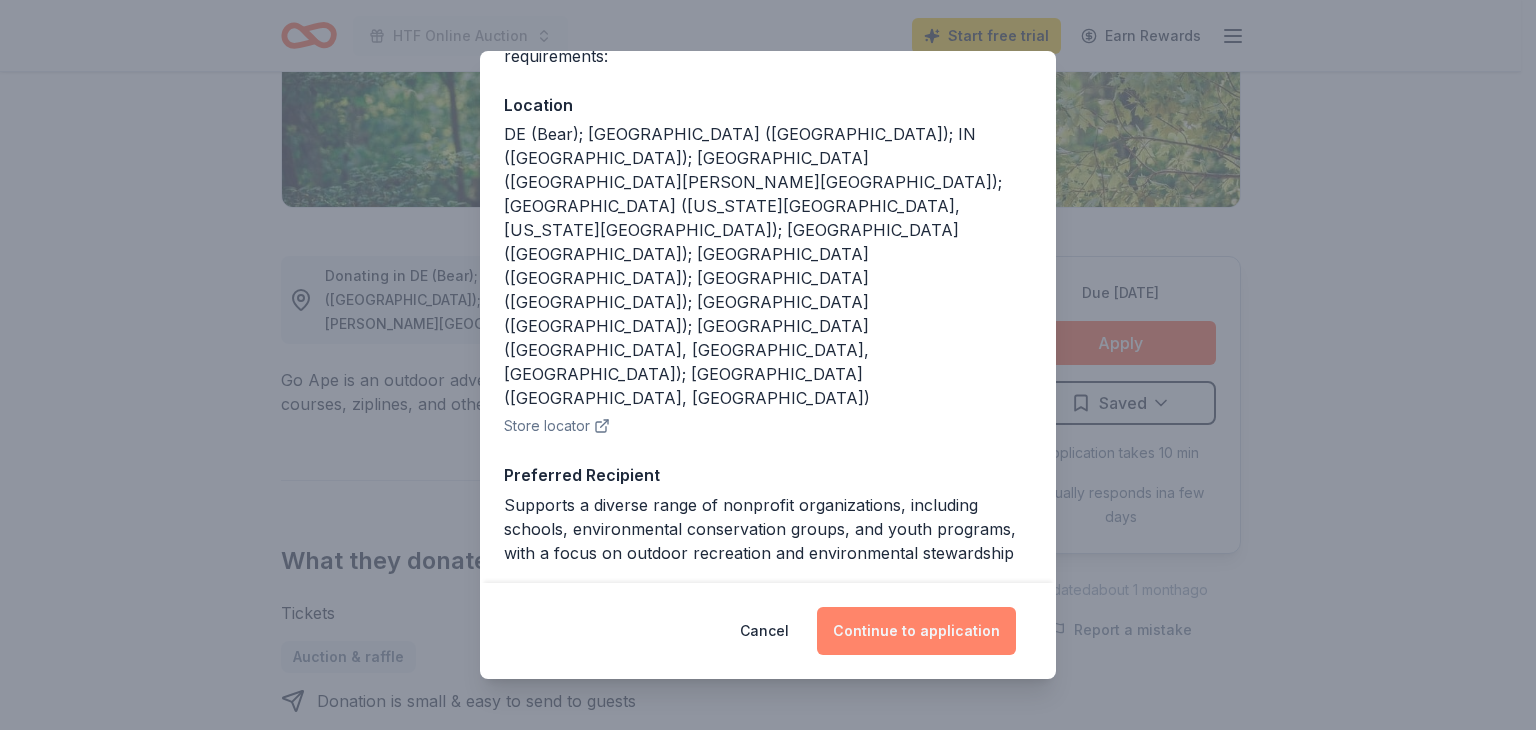click on "Continue to application" at bounding box center (916, 631) 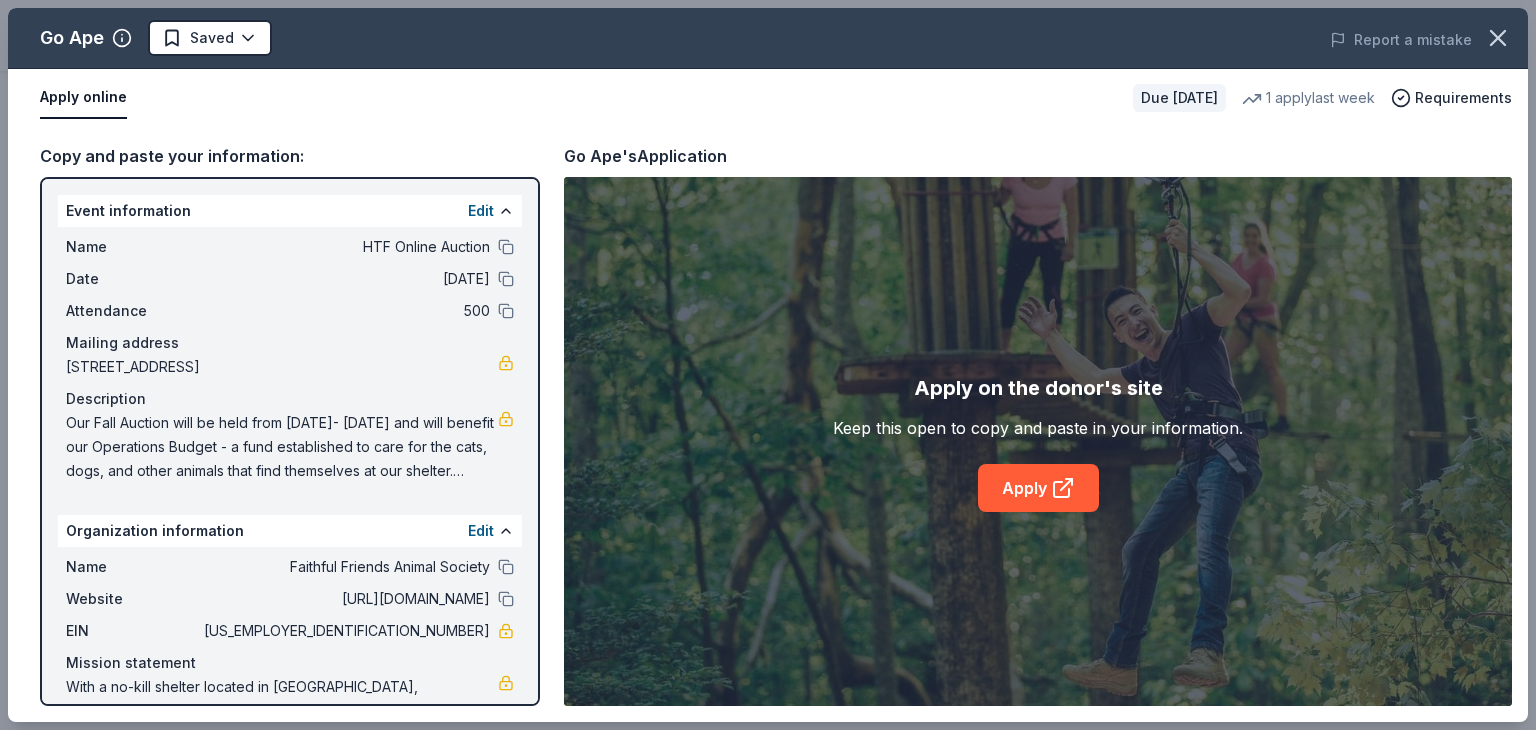 scroll, scrollTop: 18, scrollLeft: 0, axis: vertical 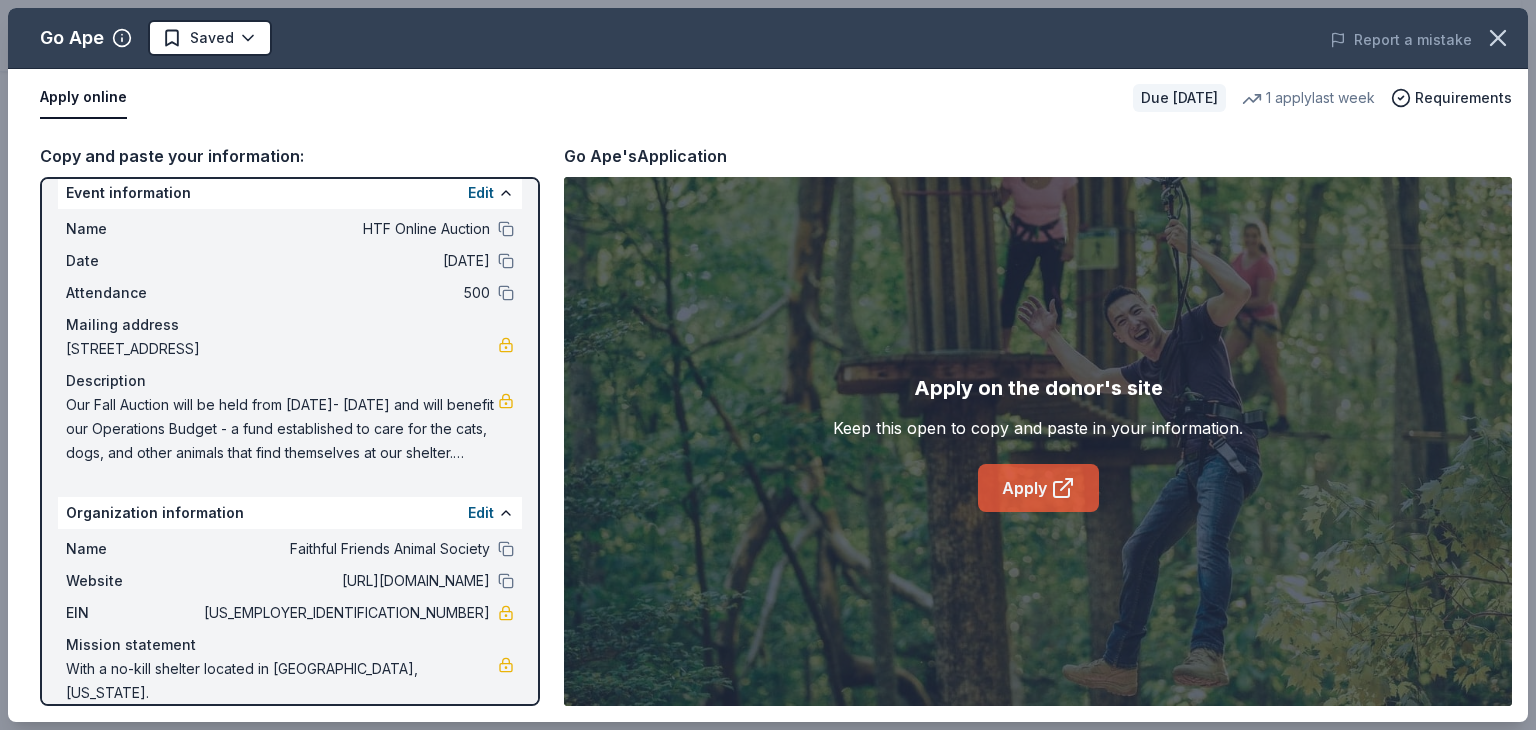 click on "Apply" at bounding box center (1038, 488) 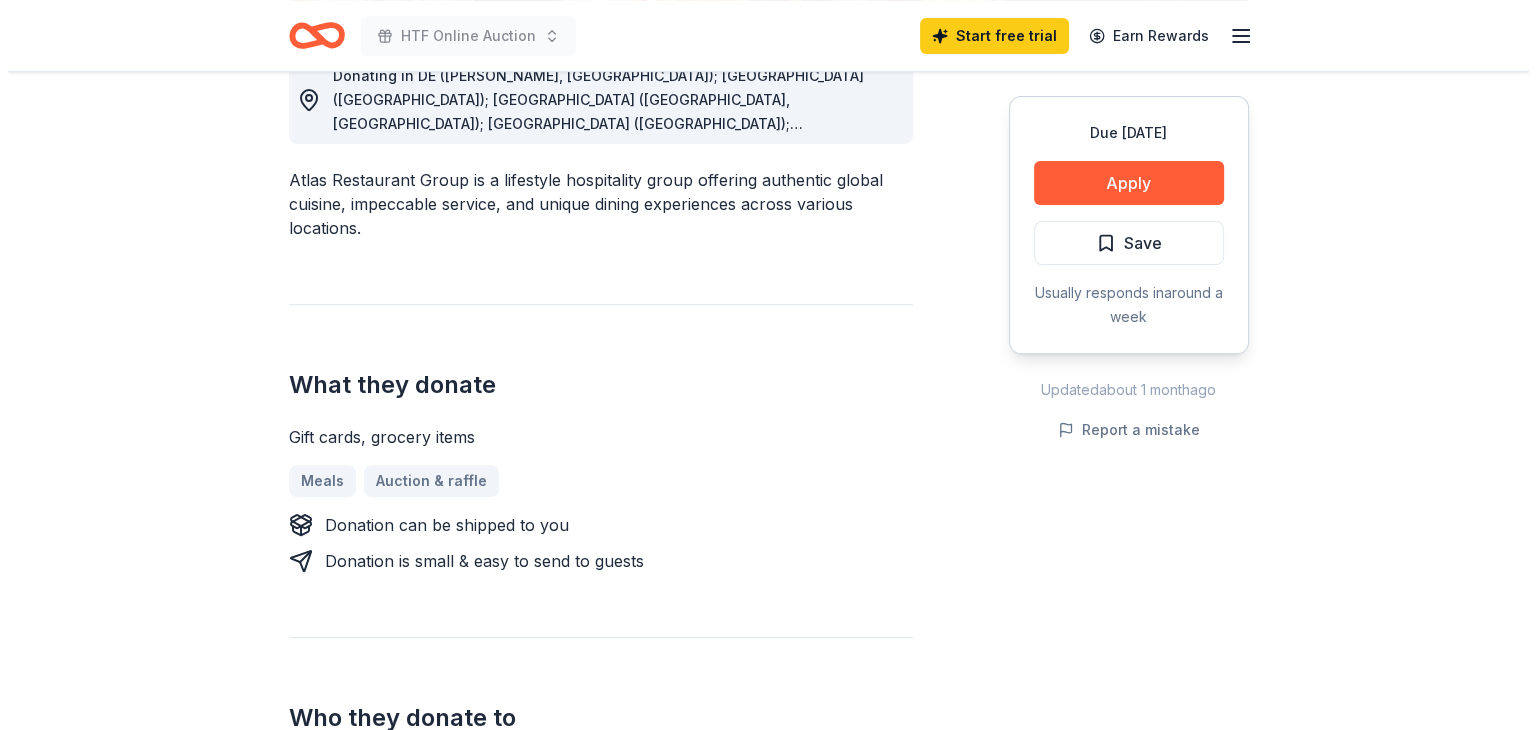 scroll, scrollTop: 500, scrollLeft: 0, axis: vertical 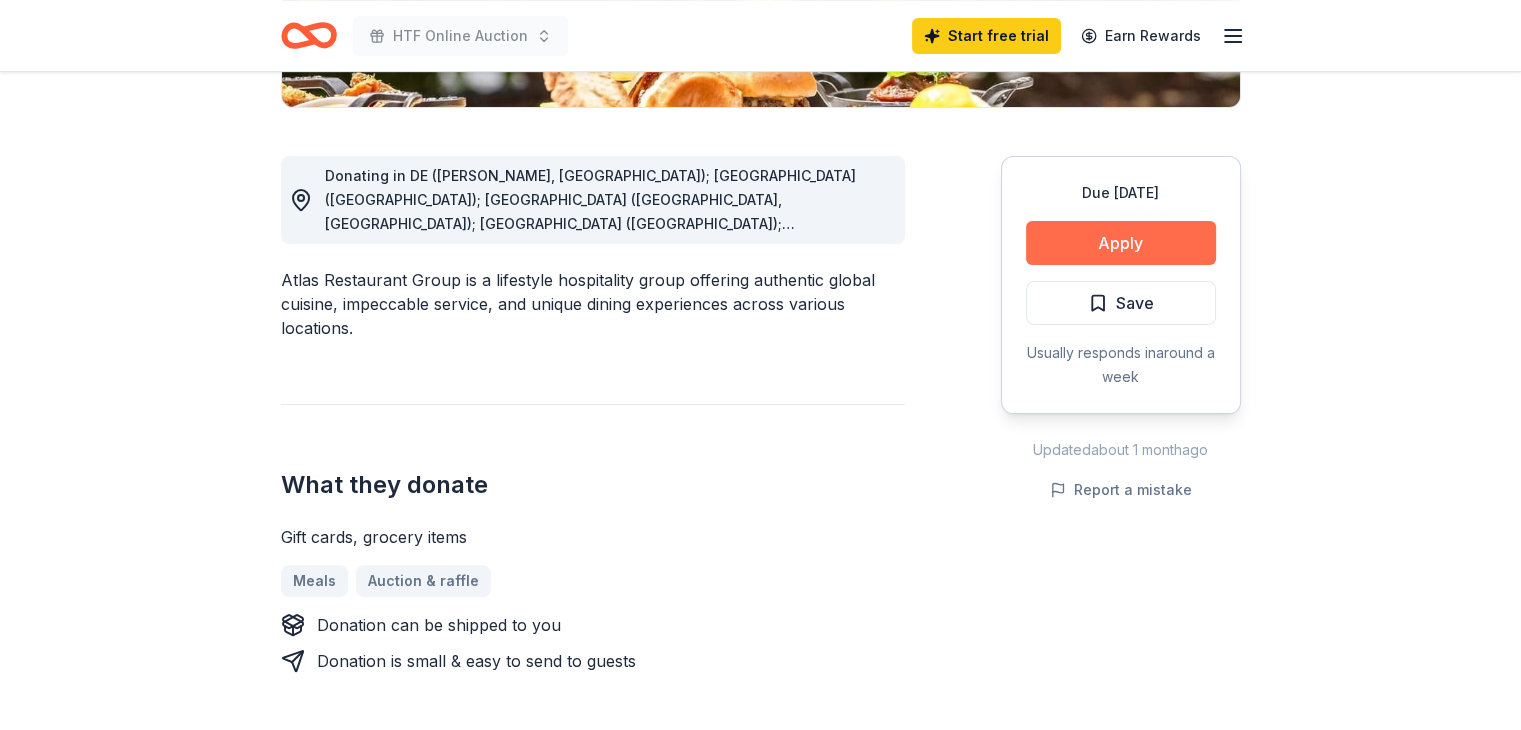 click on "Apply" at bounding box center [1121, 243] 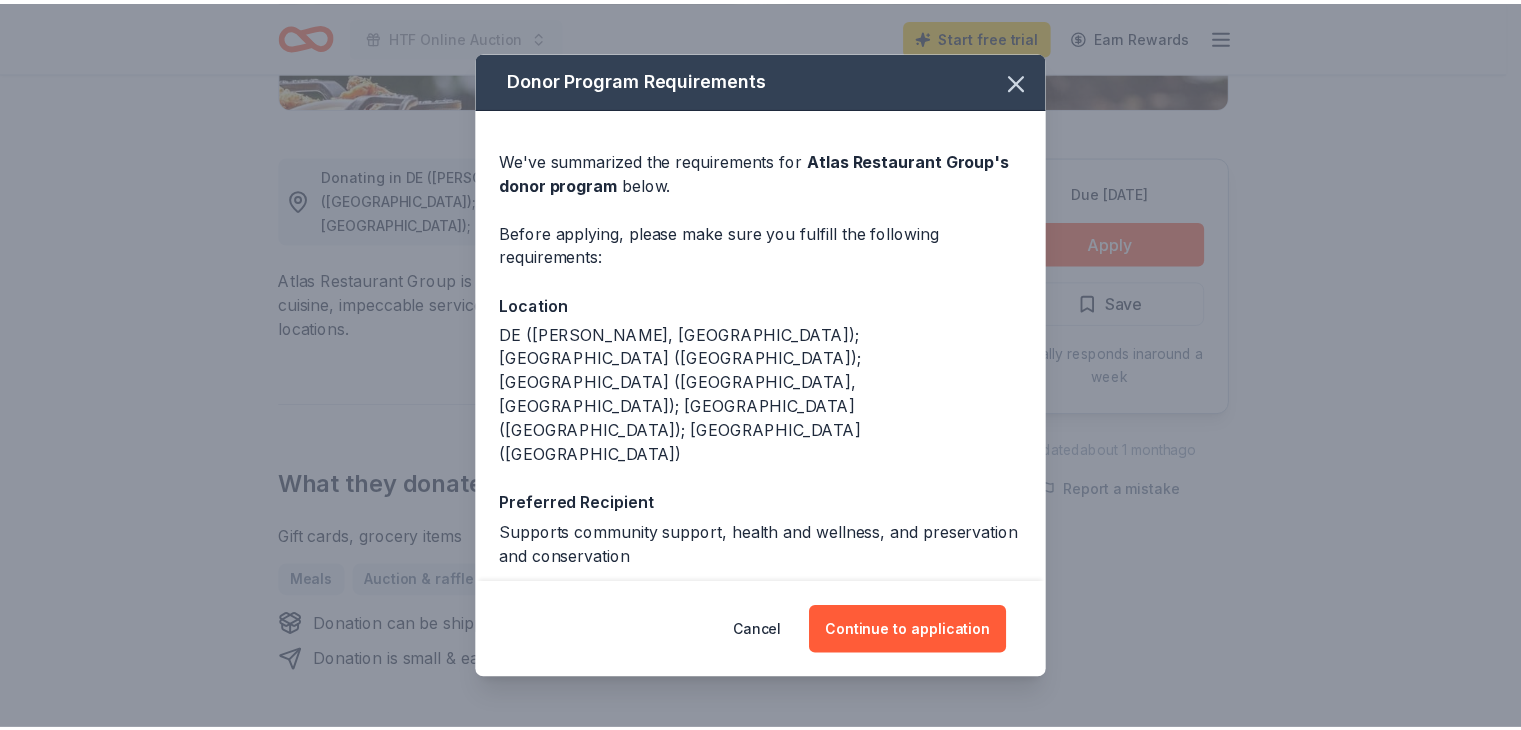 scroll, scrollTop: 74, scrollLeft: 0, axis: vertical 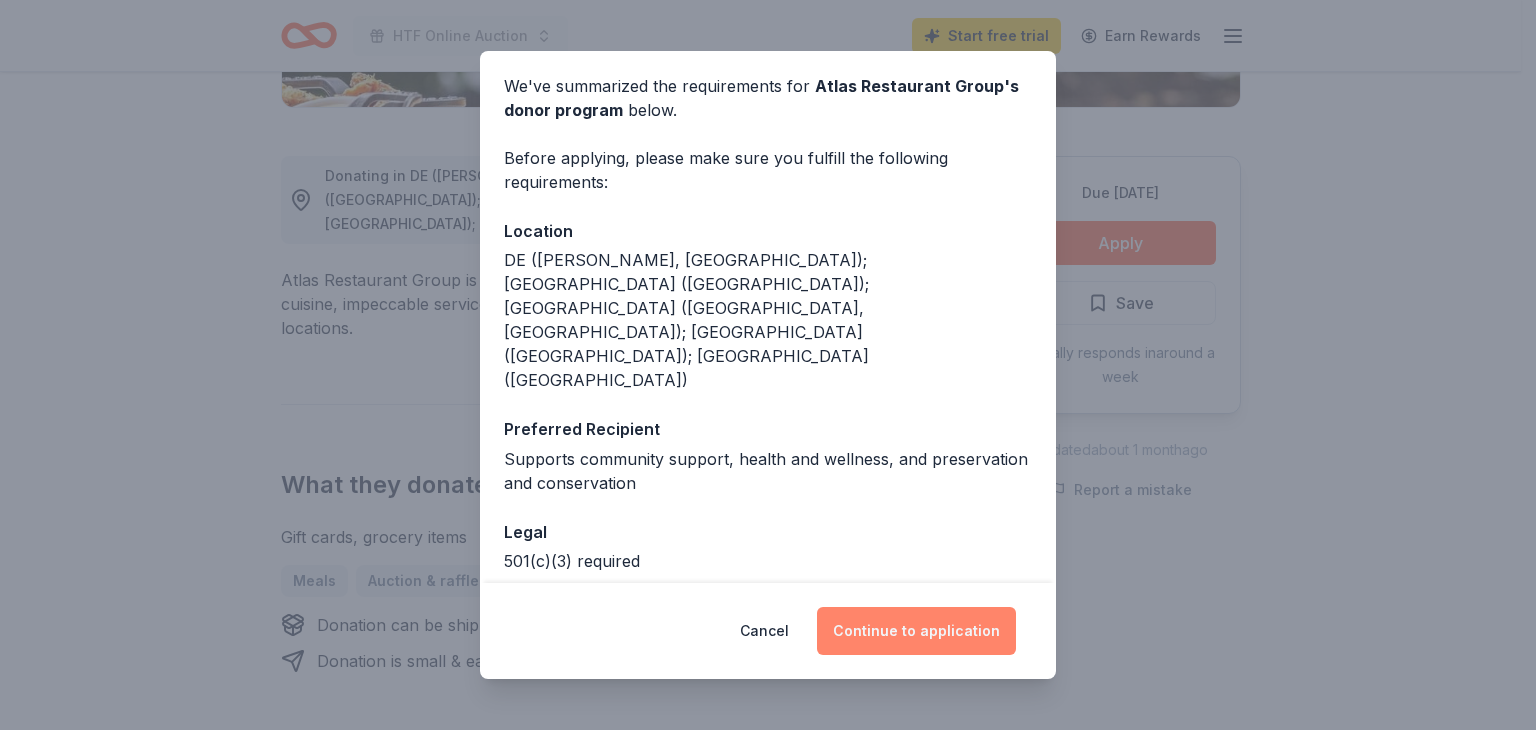 click on "Continue to application" at bounding box center [916, 631] 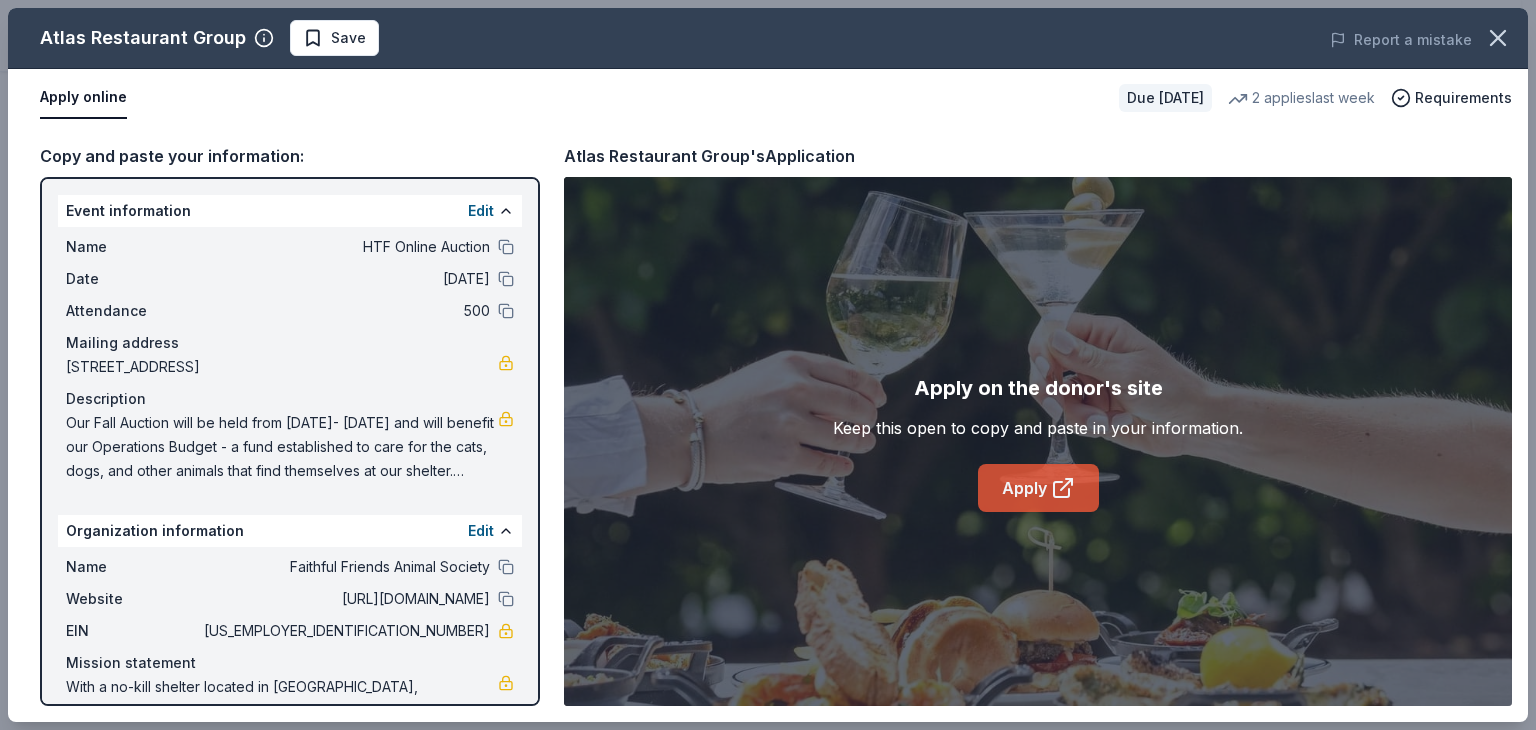 click on "Apply" at bounding box center [1038, 488] 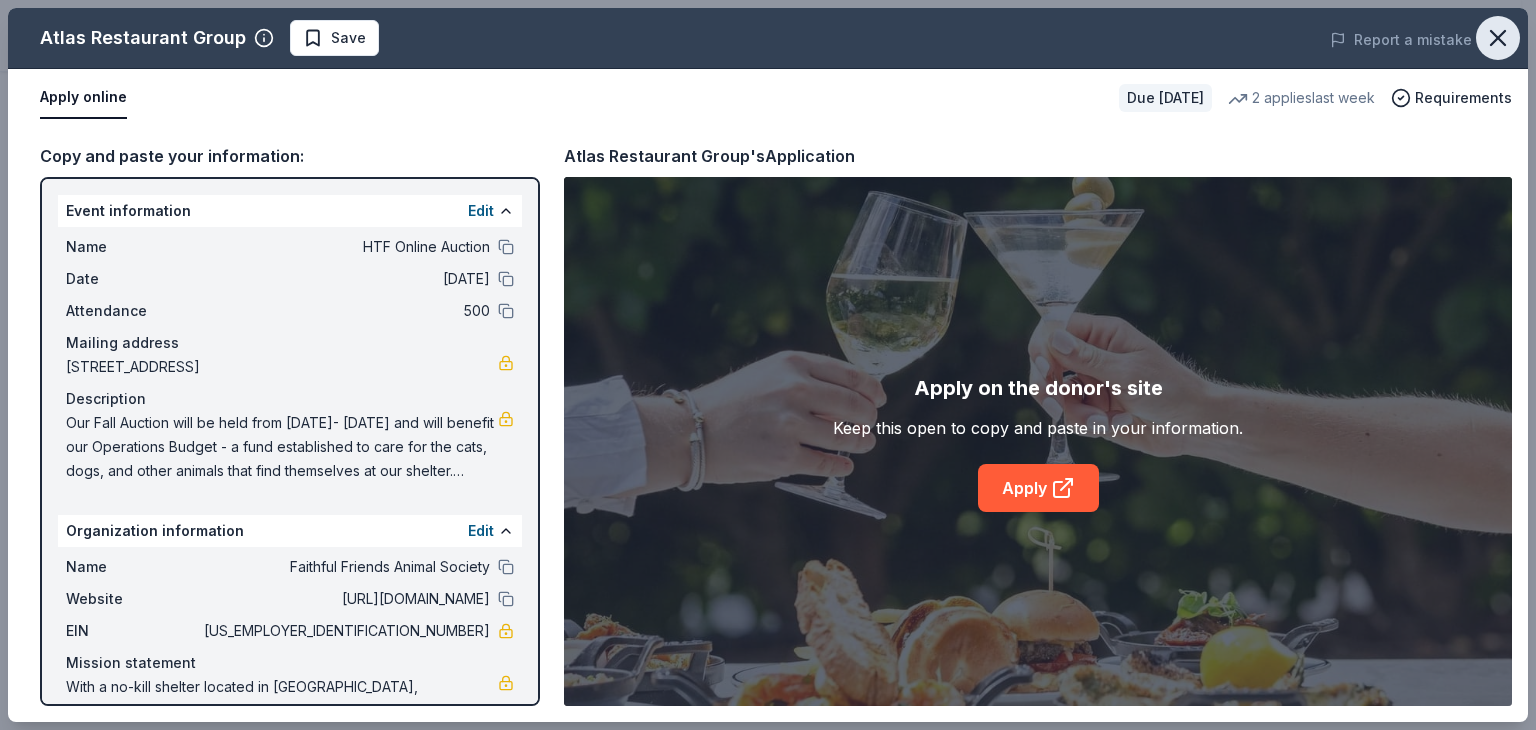 click 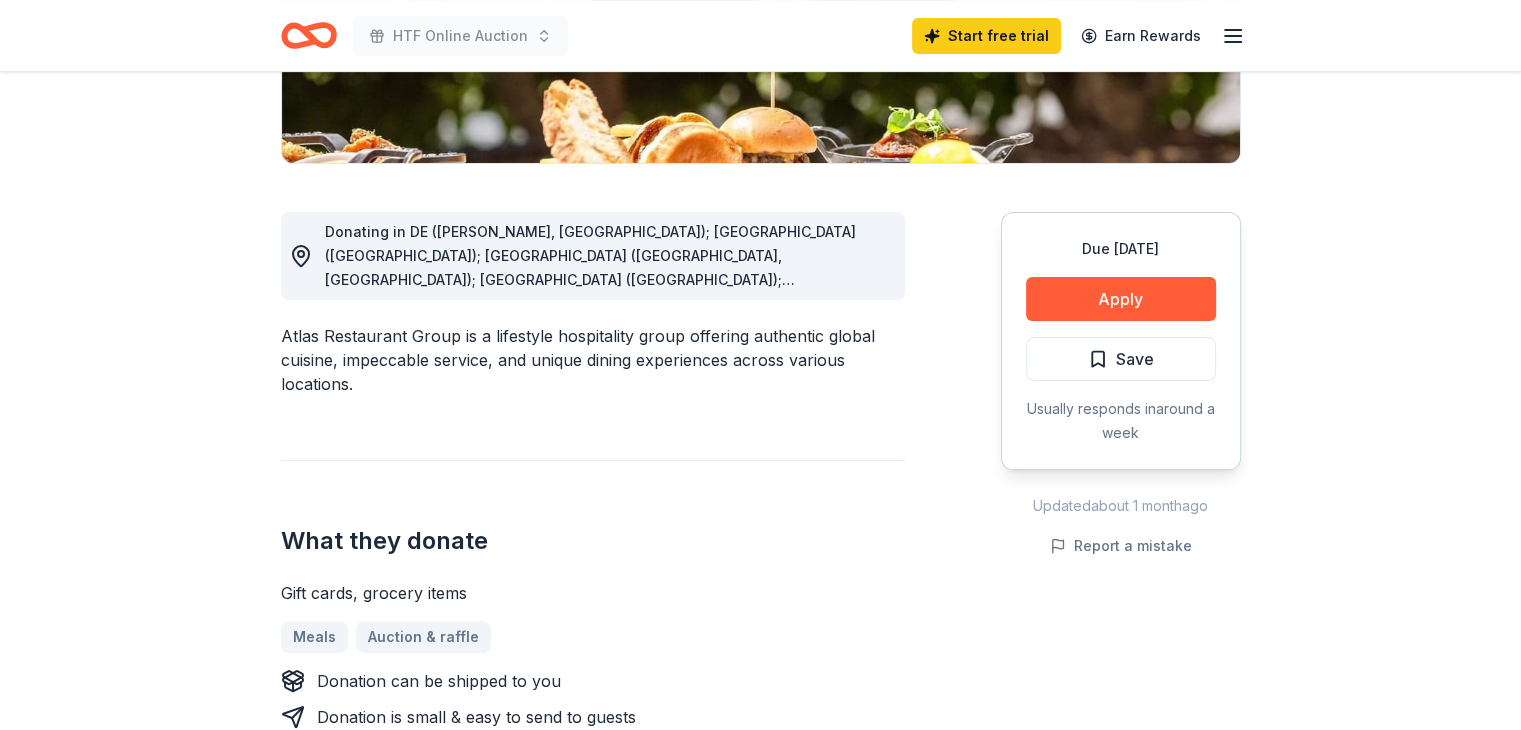 scroll, scrollTop: 400, scrollLeft: 0, axis: vertical 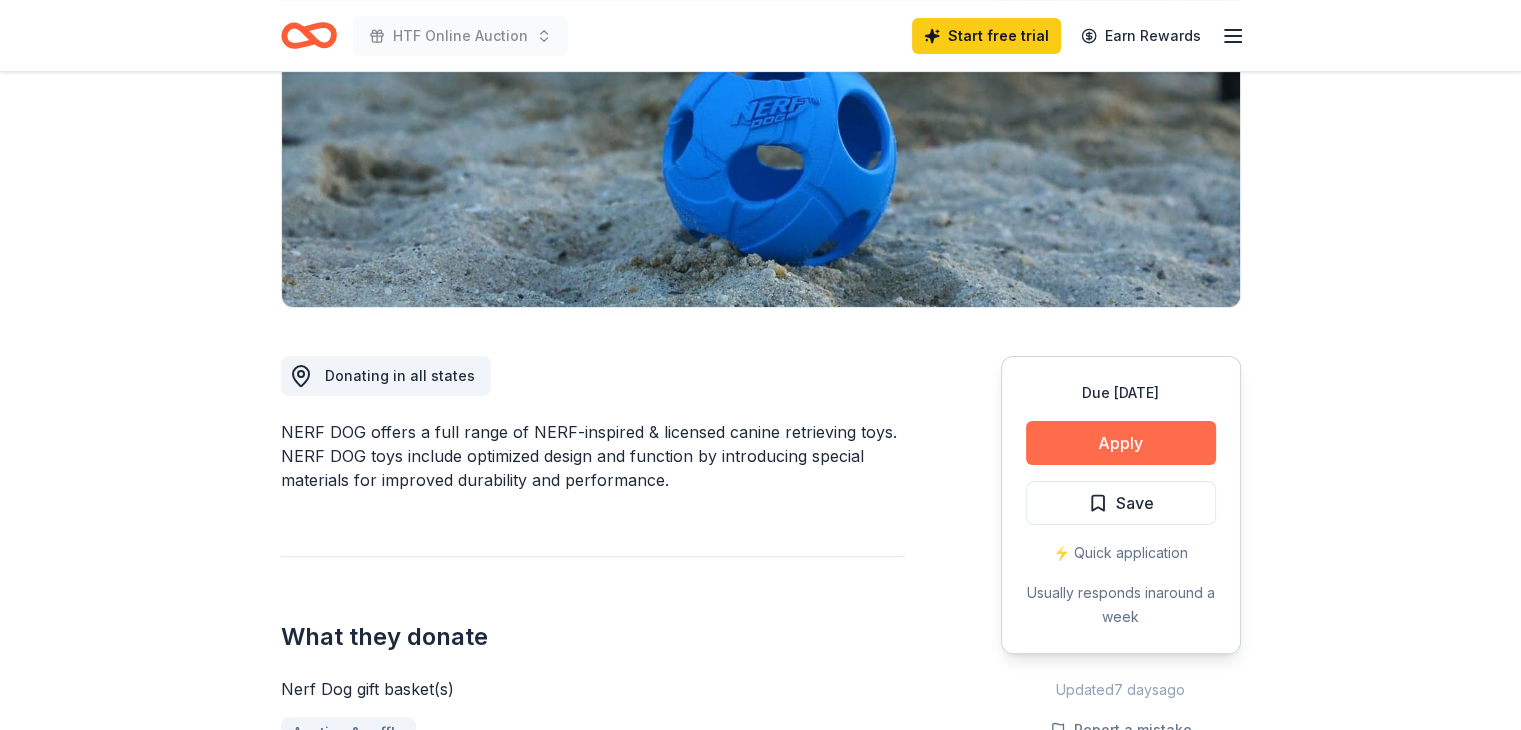 click on "Apply" at bounding box center [1121, 443] 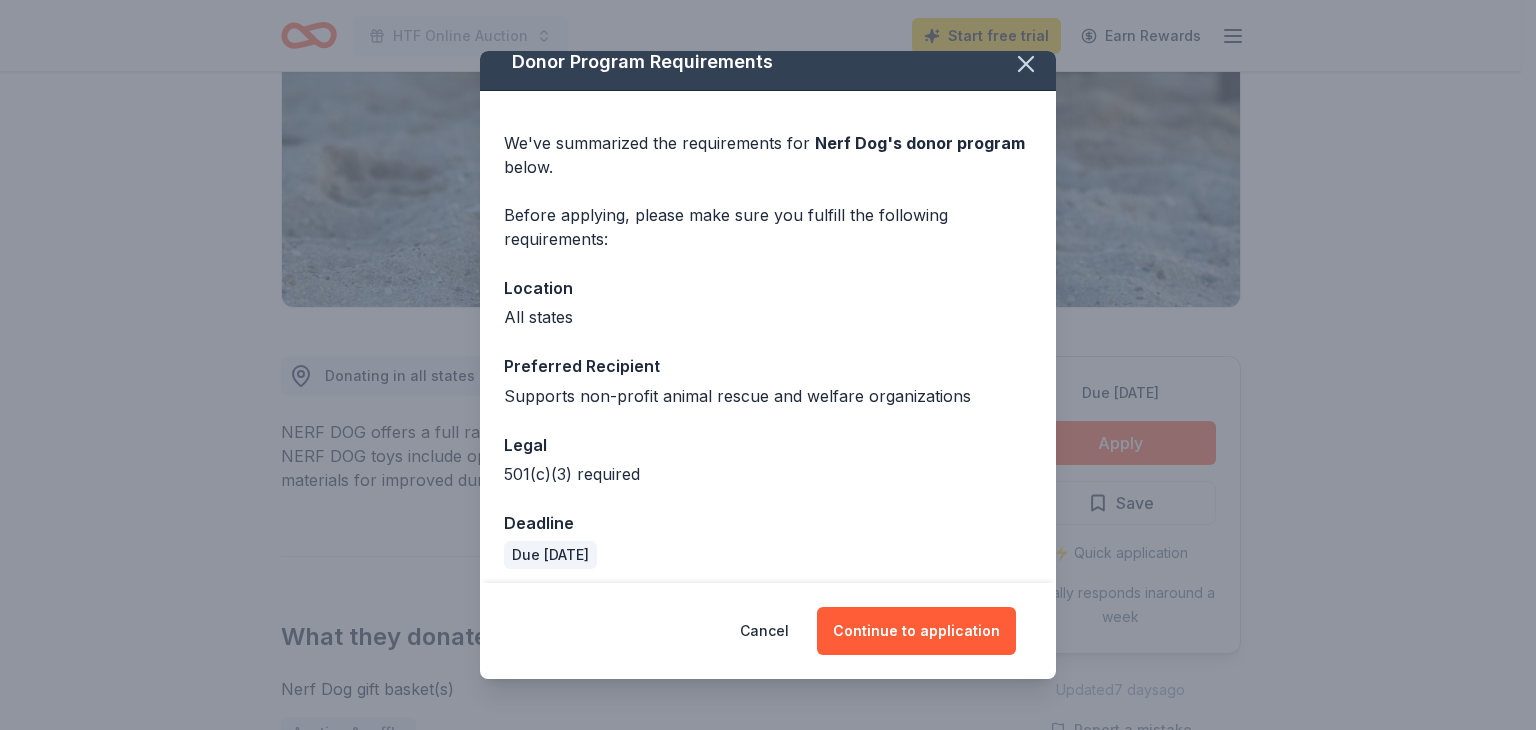scroll, scrollTop: 26, scrollLeft: 0, axis: vertical 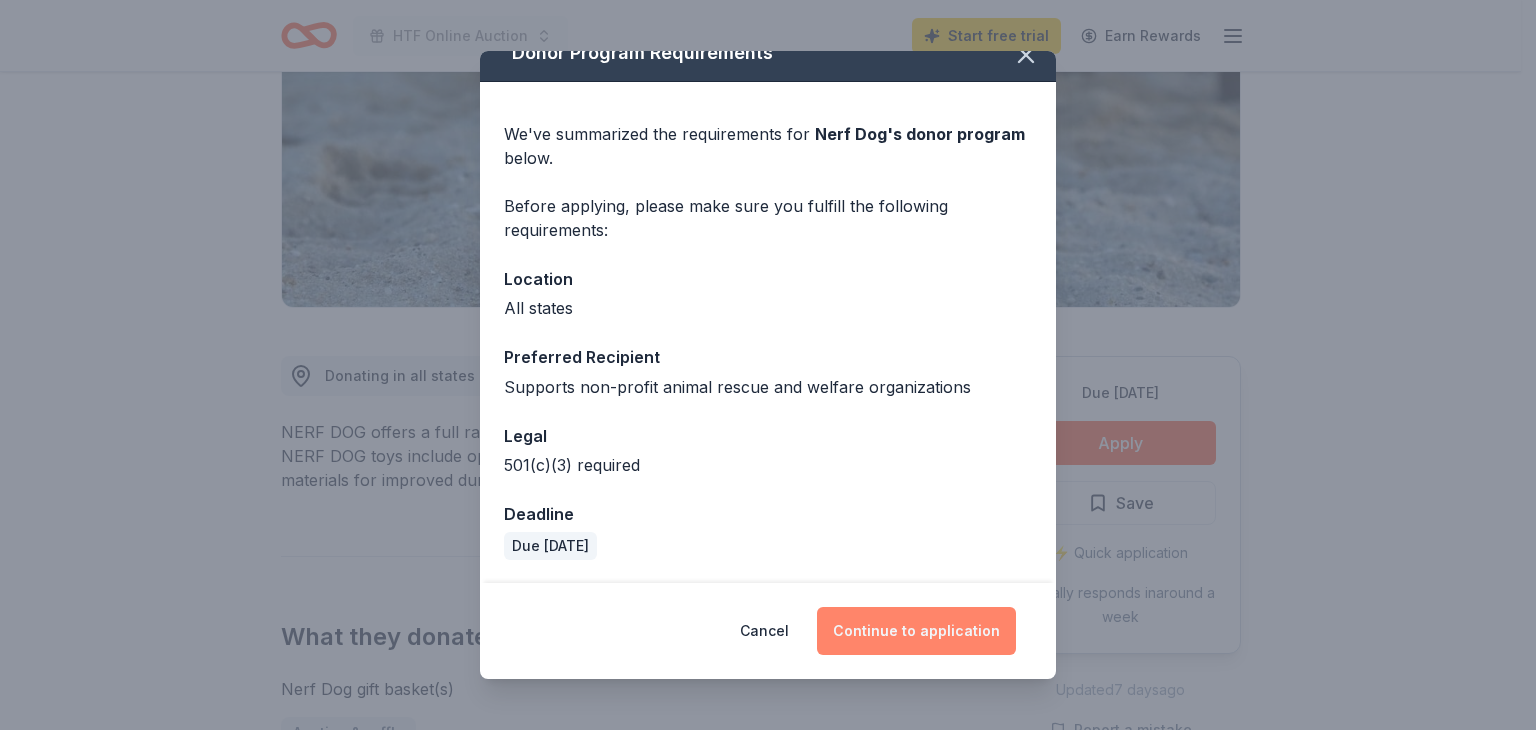 click on "Continue to application" at bounding box center (916, 631) 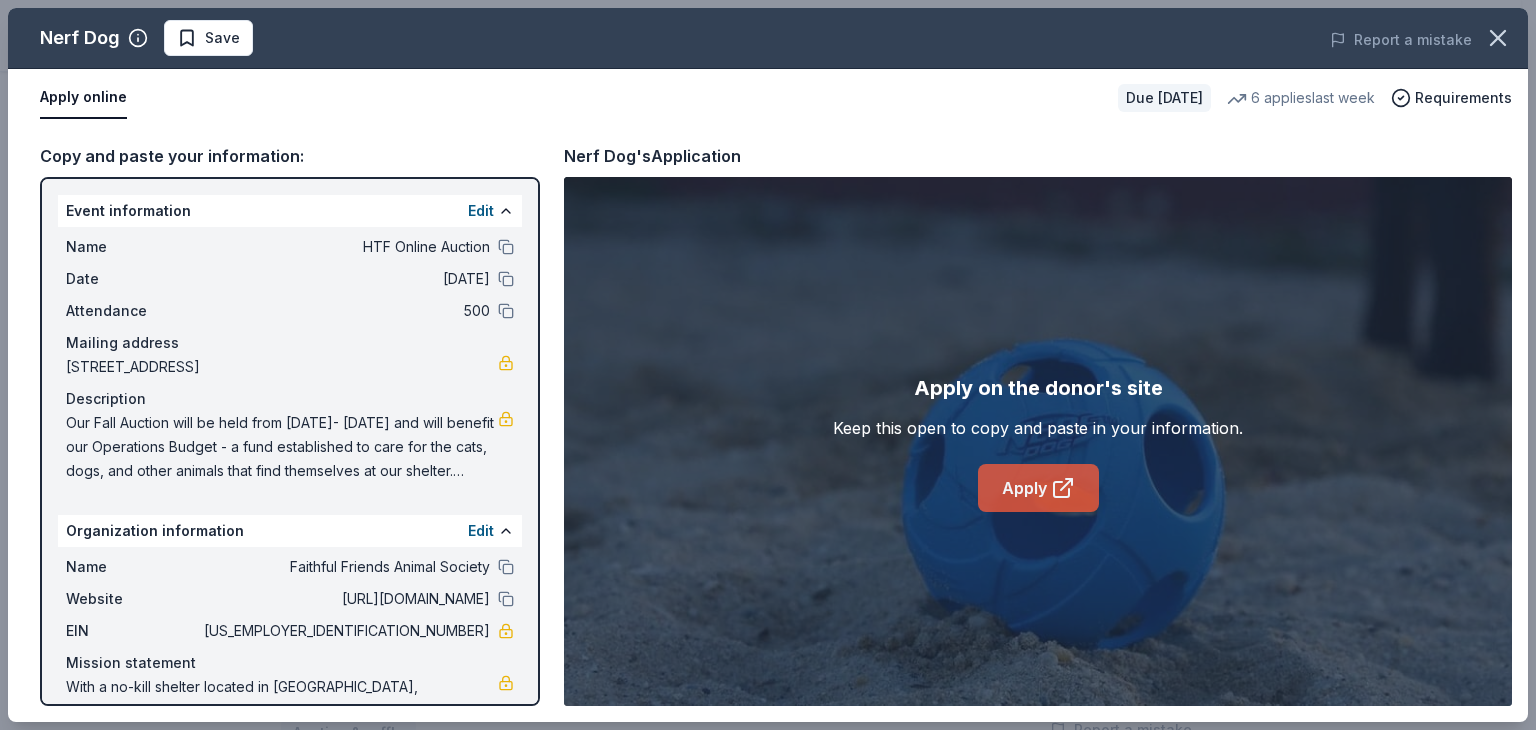 click on "Apply" at bounding box center [1038, 488] 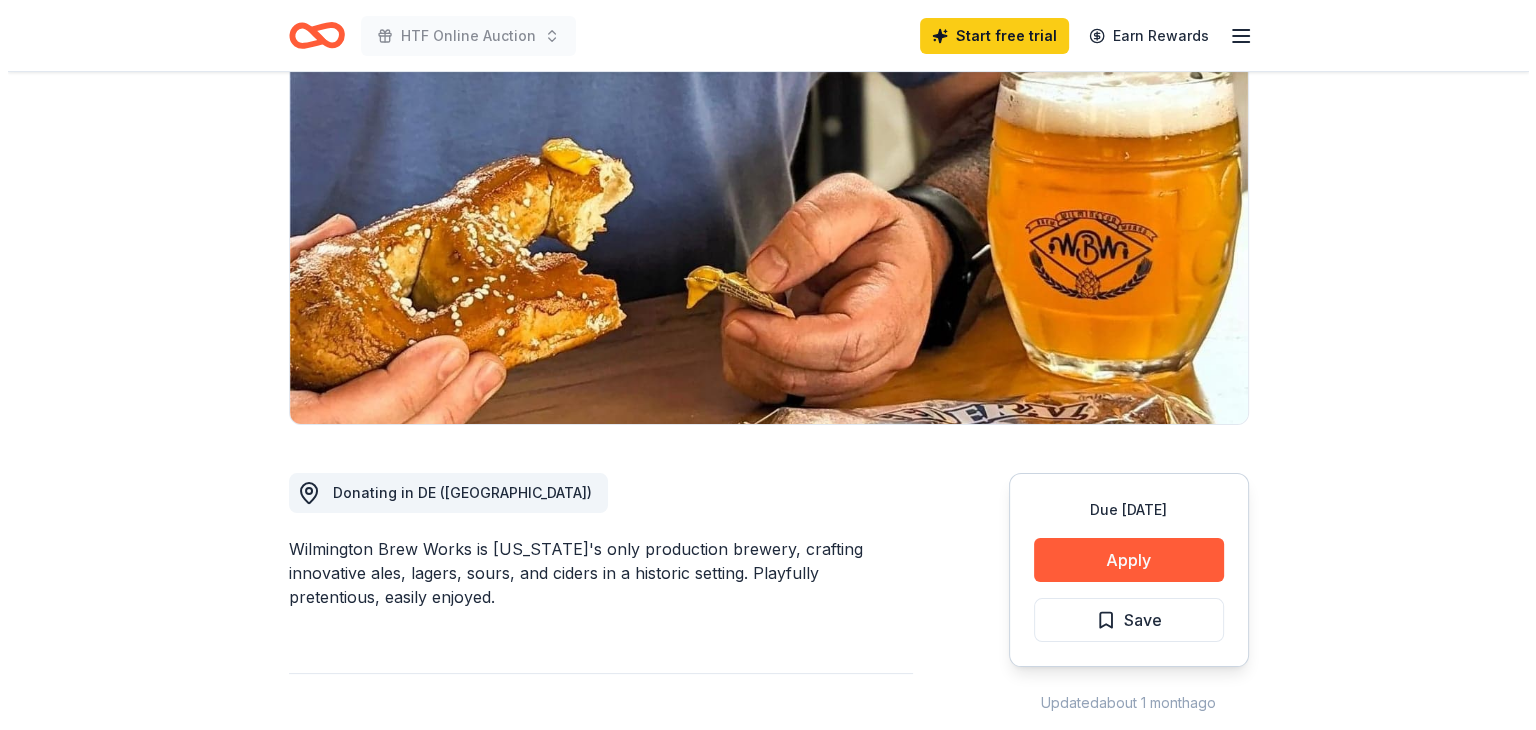 scroll, scrollTop: 400, scrollLeft: 0, axis: vertical 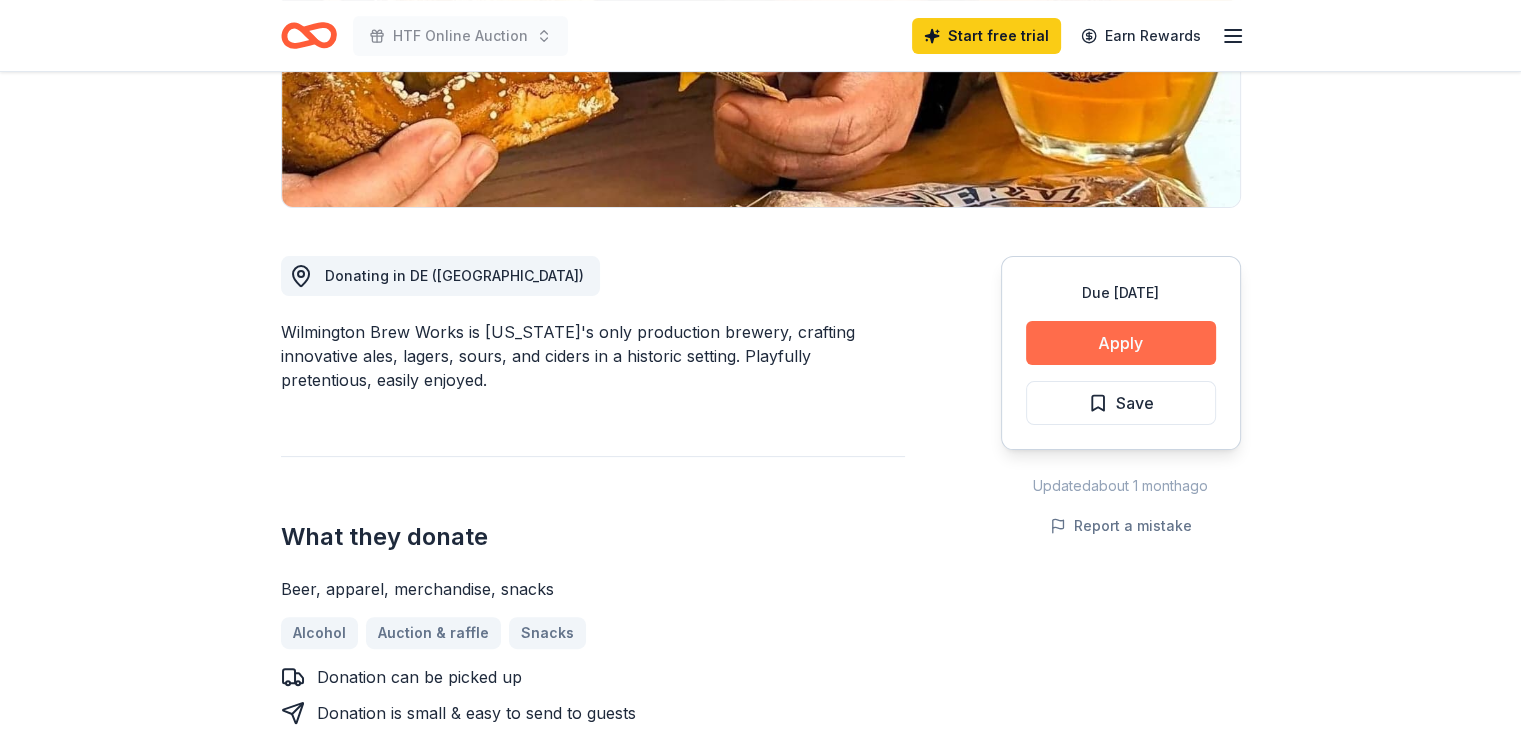 click on "Apply" at bounding box center [1121, 343] 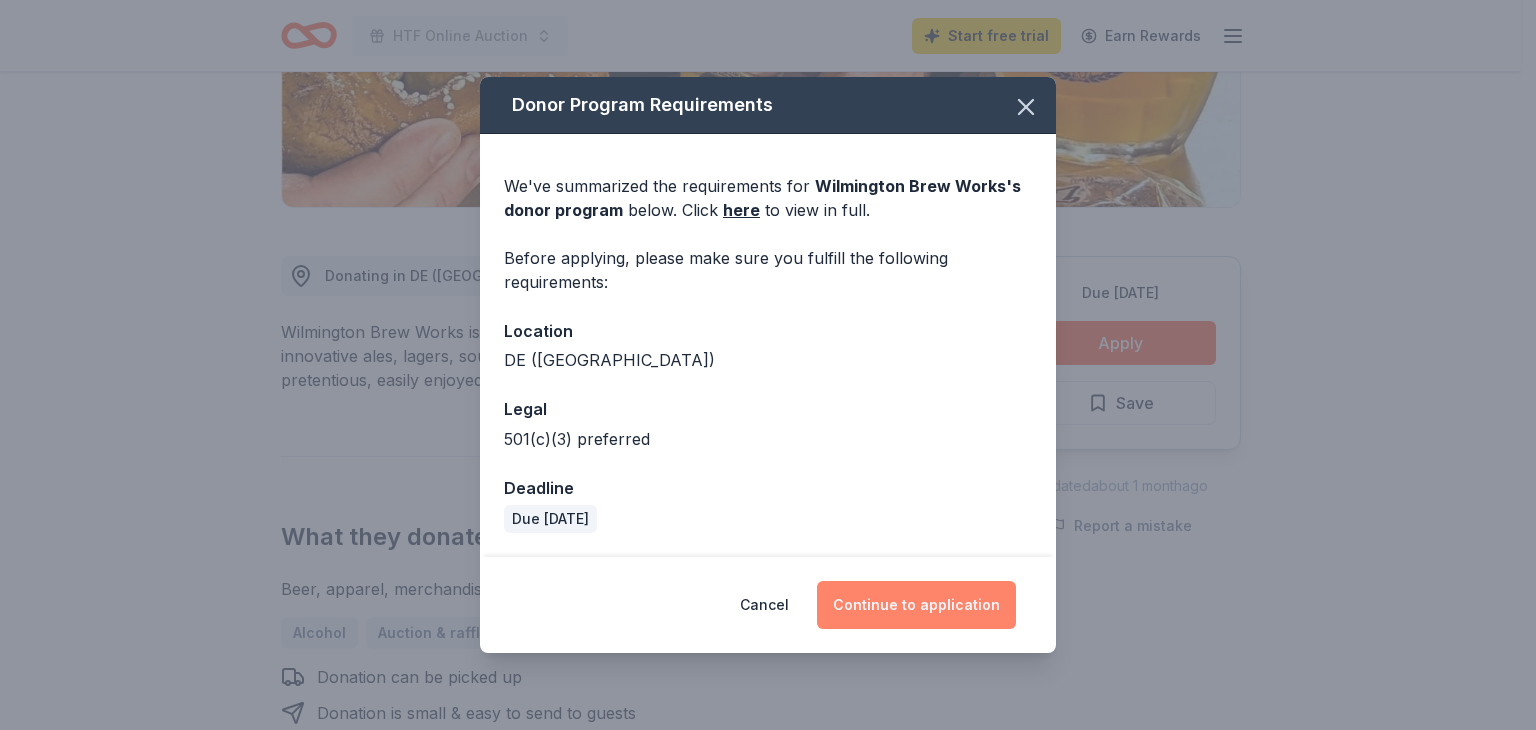click on "Continue to application" at bounding box center [916, 605] 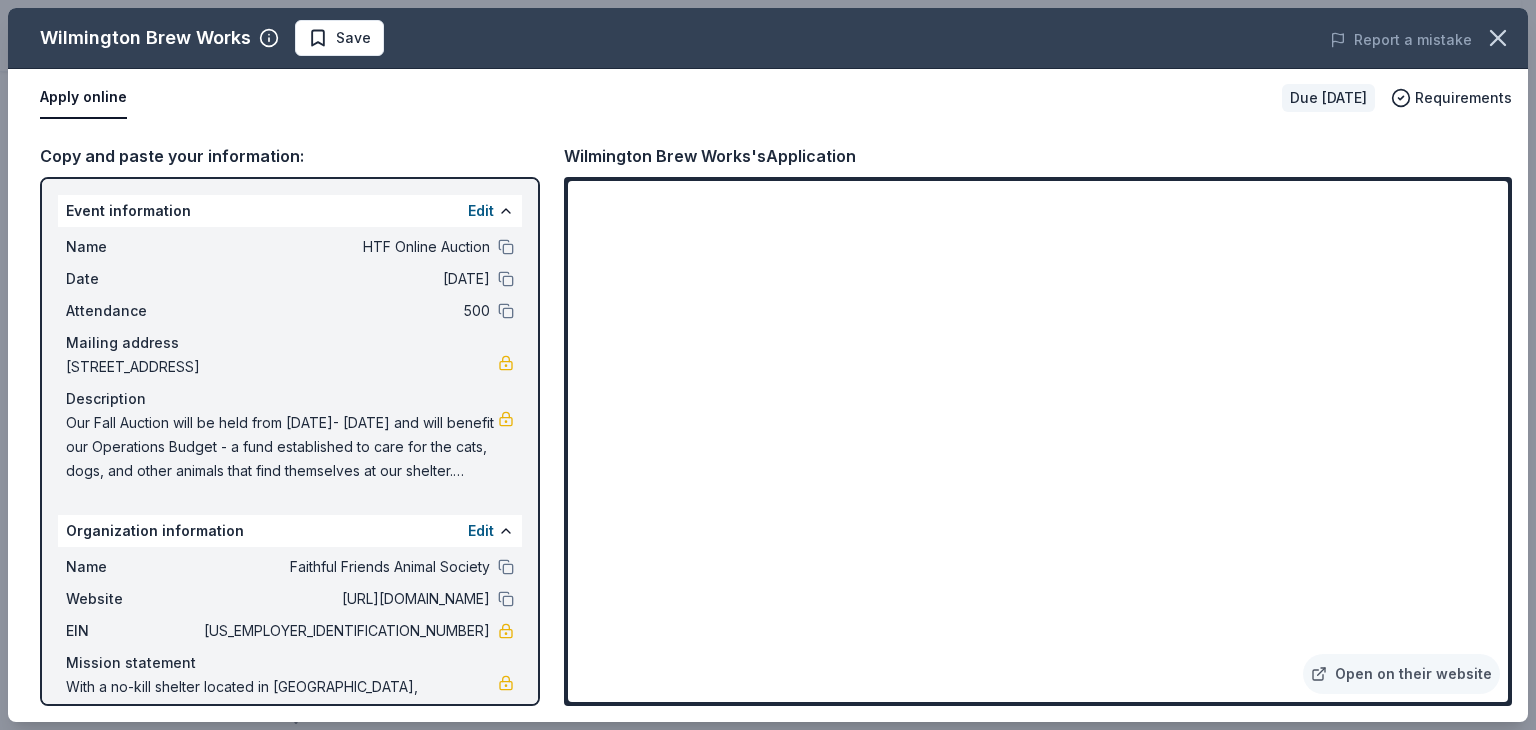 drag, startPoint x: 245, startPoint y: 41, endPoint x: 100, endPoint y: 56, distance: 145.7738 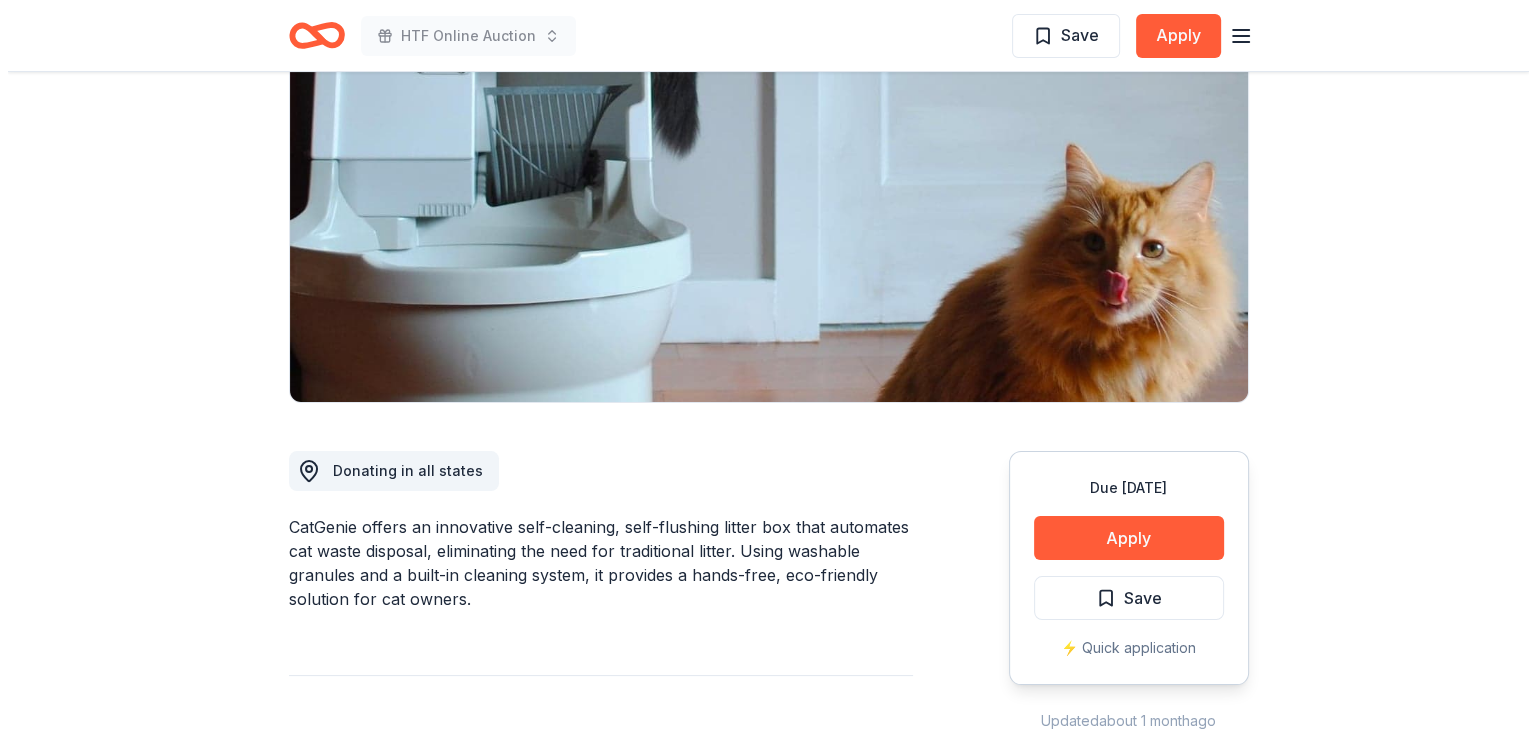 scroll, scrollTop: 400, scrollLeft: 0, axis: vertical 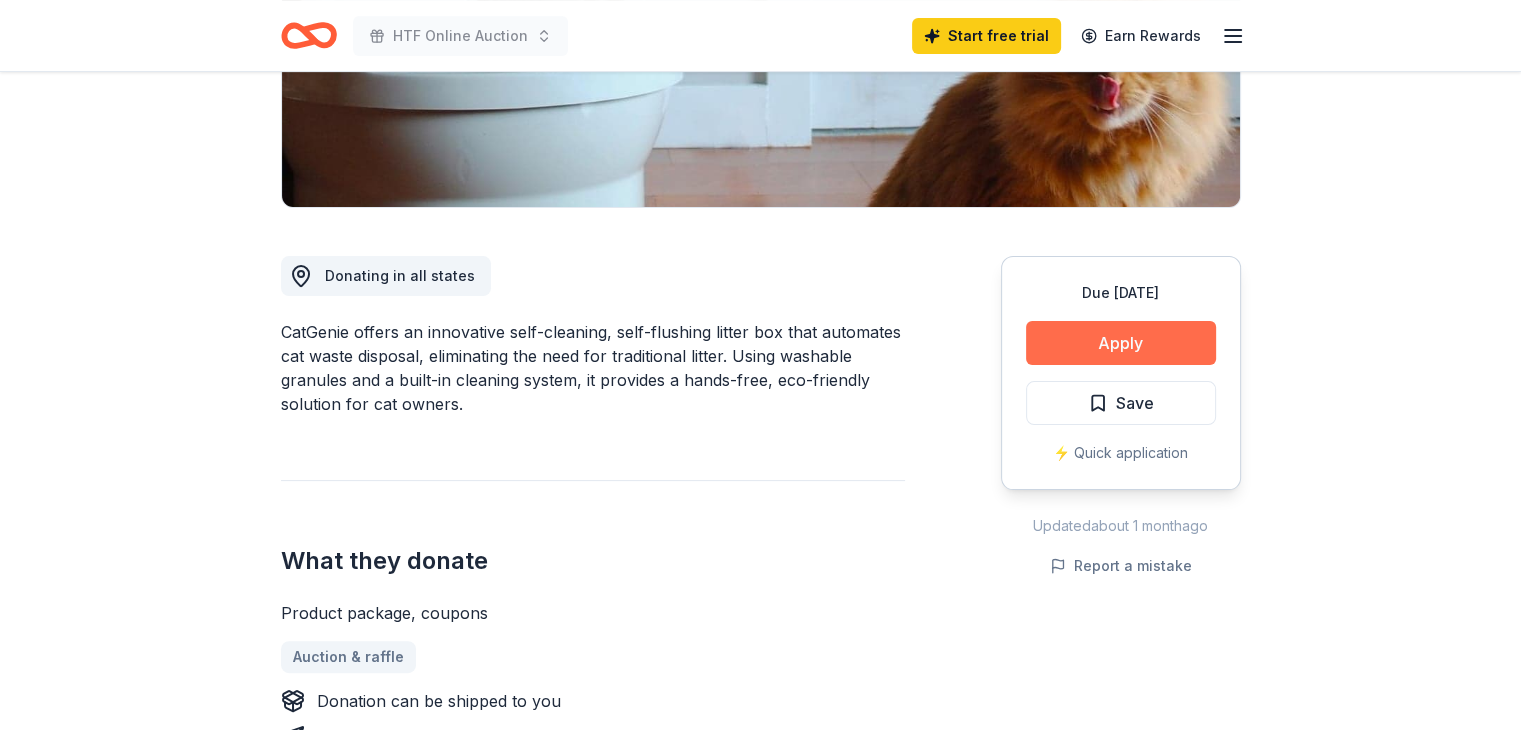 click on "Apply" at bounding box center (1121, 343) 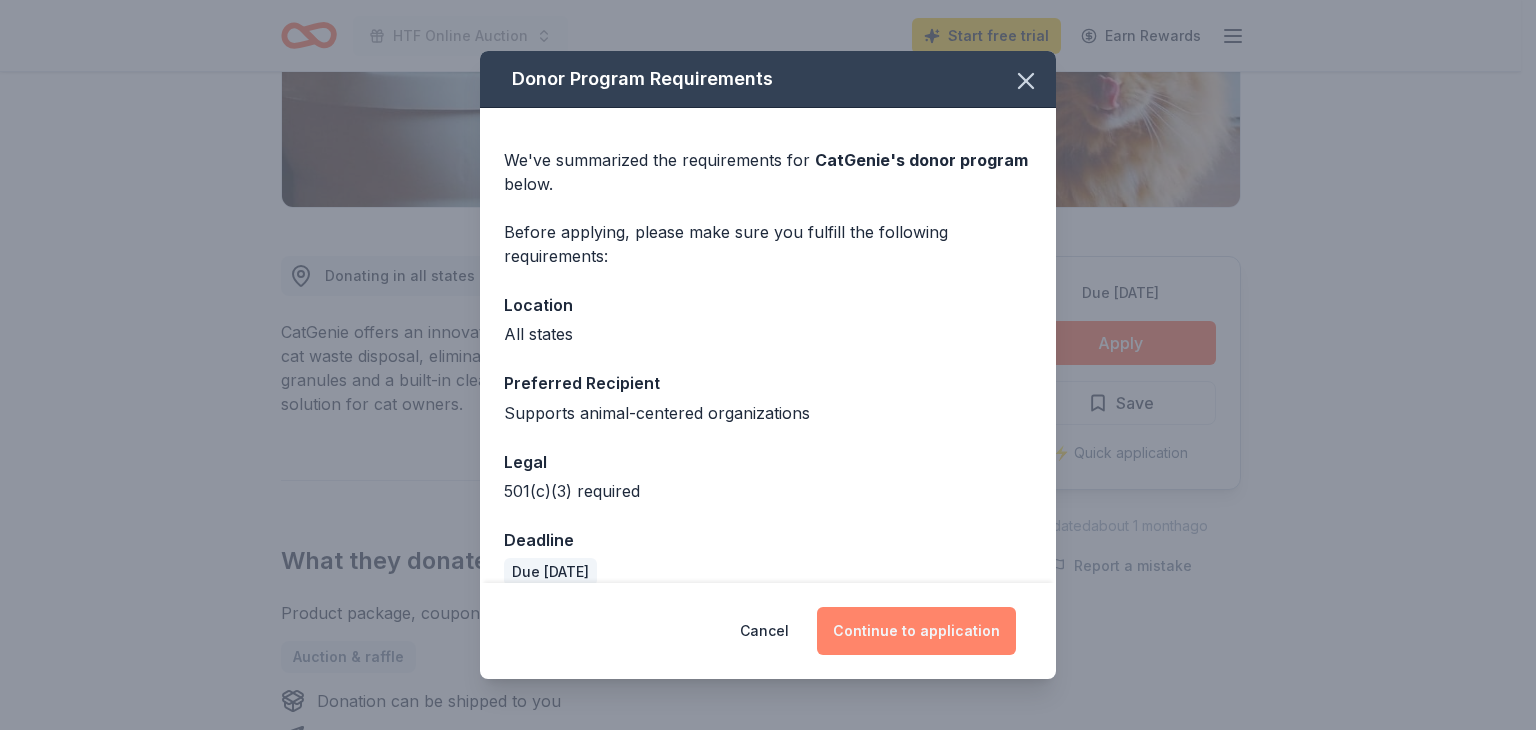 click on "Continue to application" at bounding box center [916, 631] 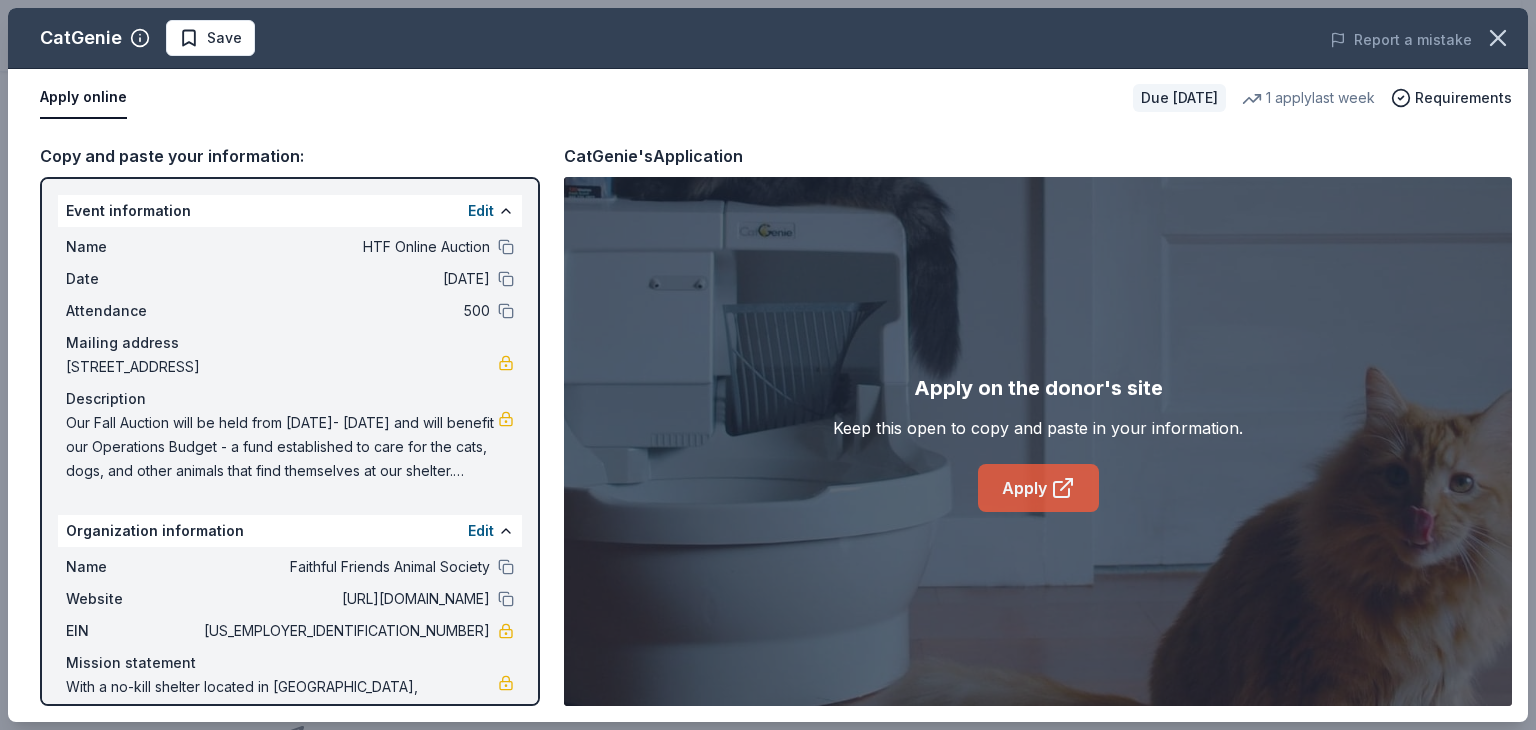 click on "Apply" at bounding box center [1038, 488] 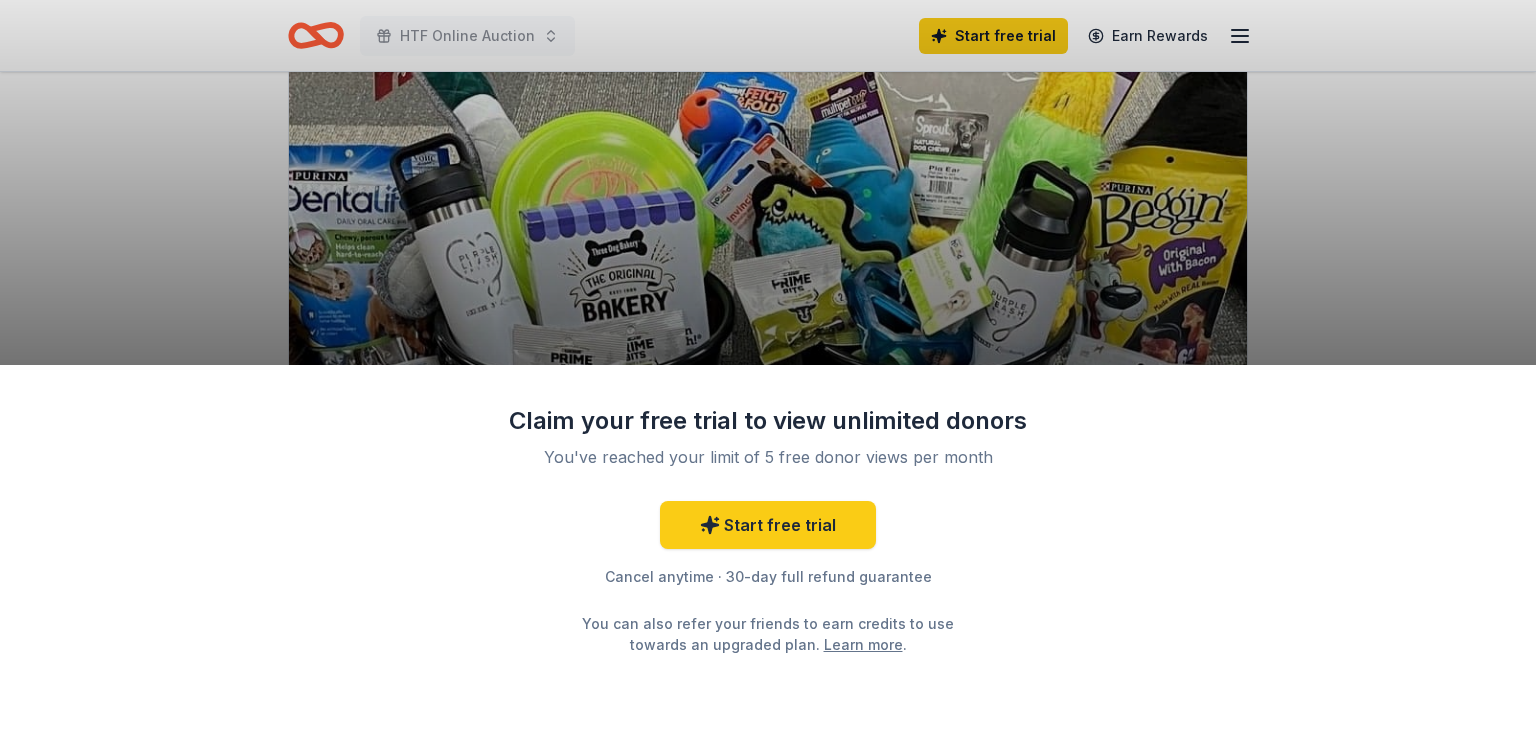 scroll, scrollTop: 200, scrollLeft: 0, axis: vertical 